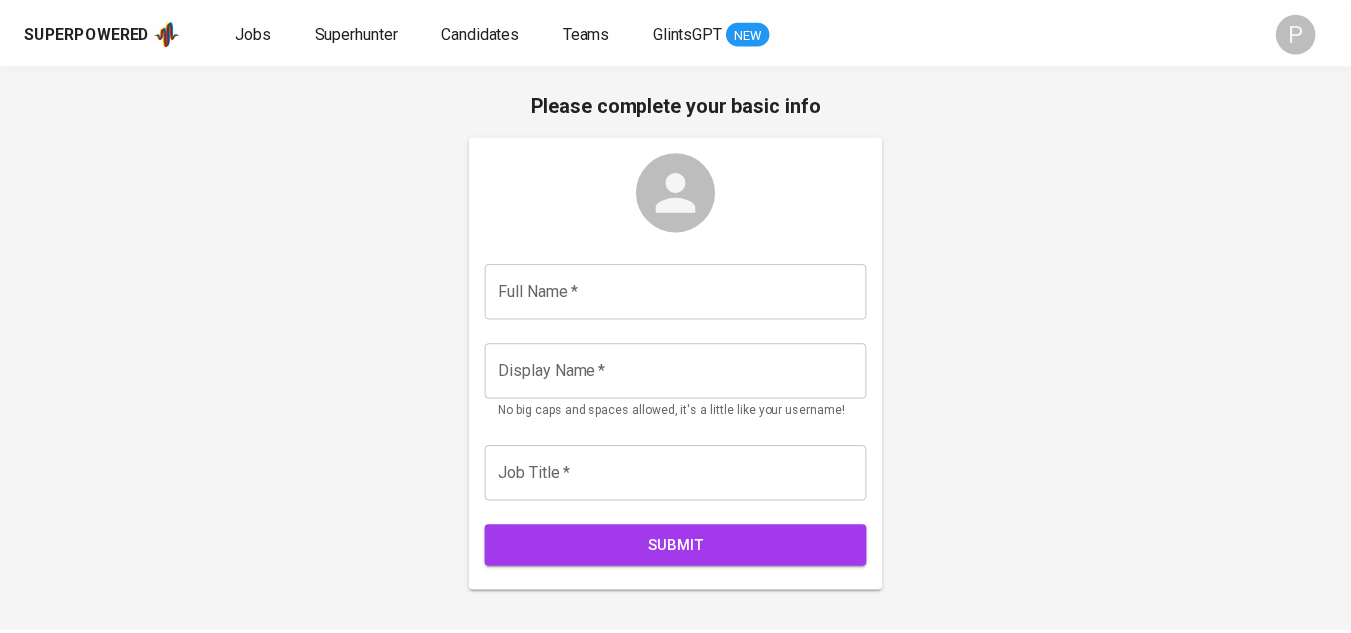 scroll, scrollTop: 0, scrollLeft: 0, axis: both 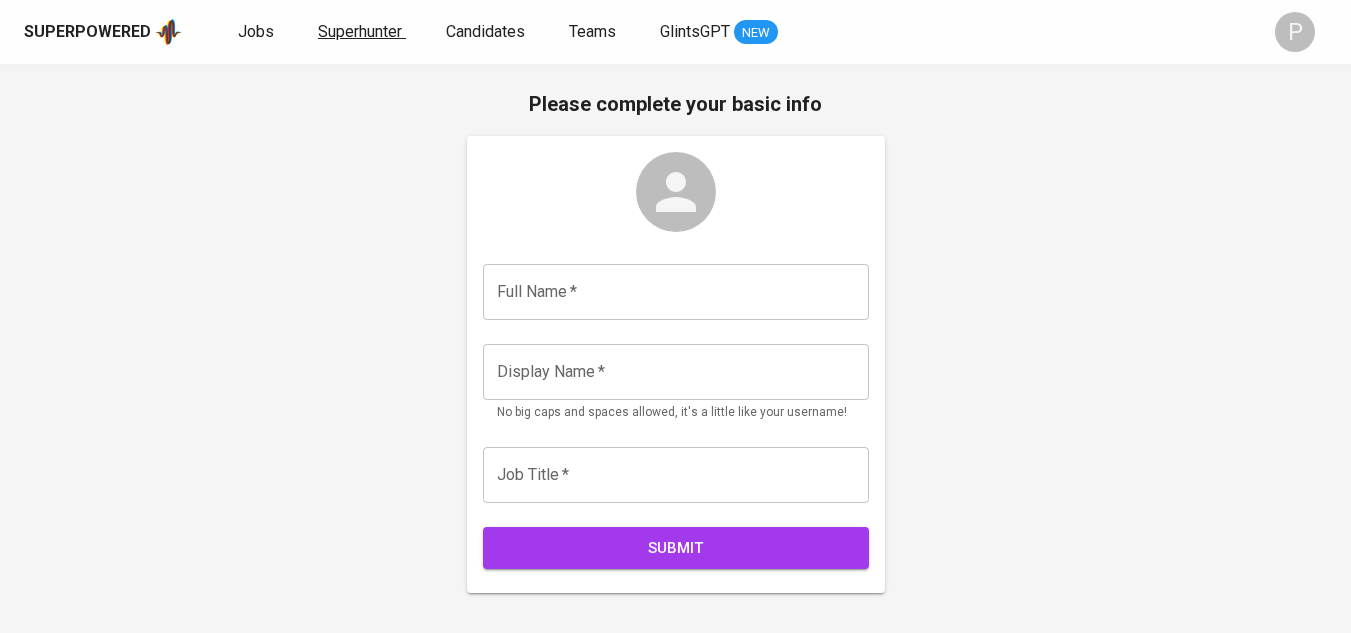 click on "Superhunter" at bounding box center (360, 31) 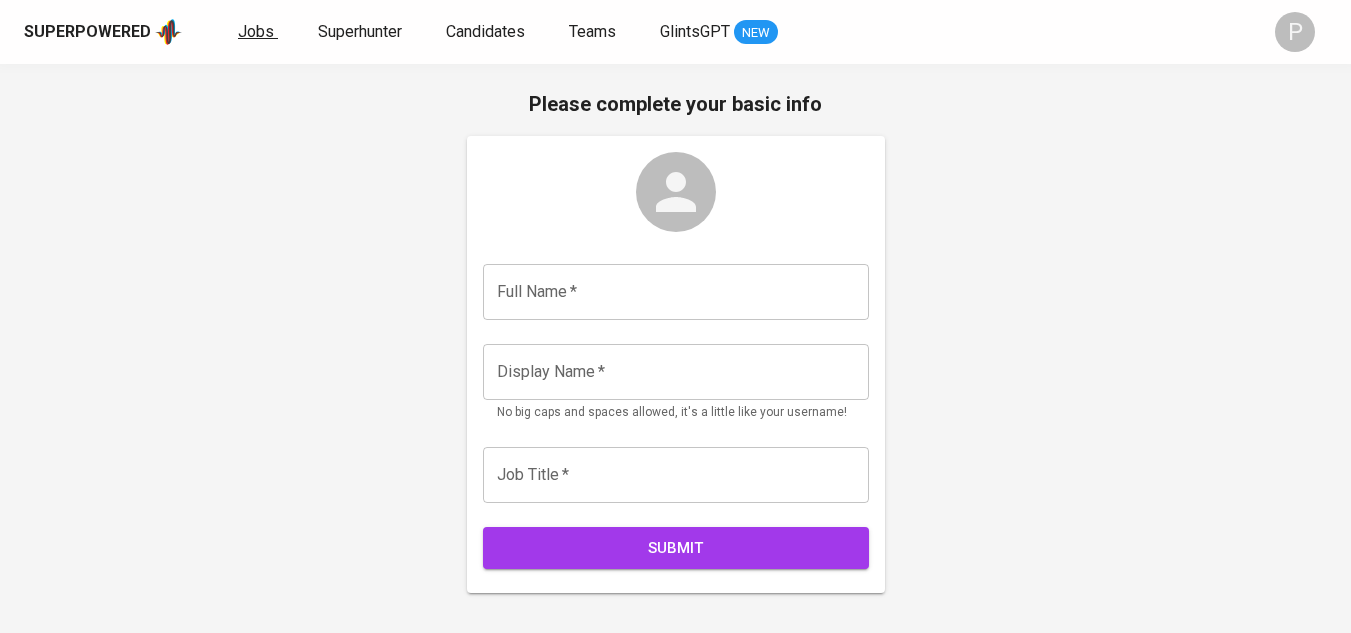 click on "Jobs" at bounding box center [256, 31] 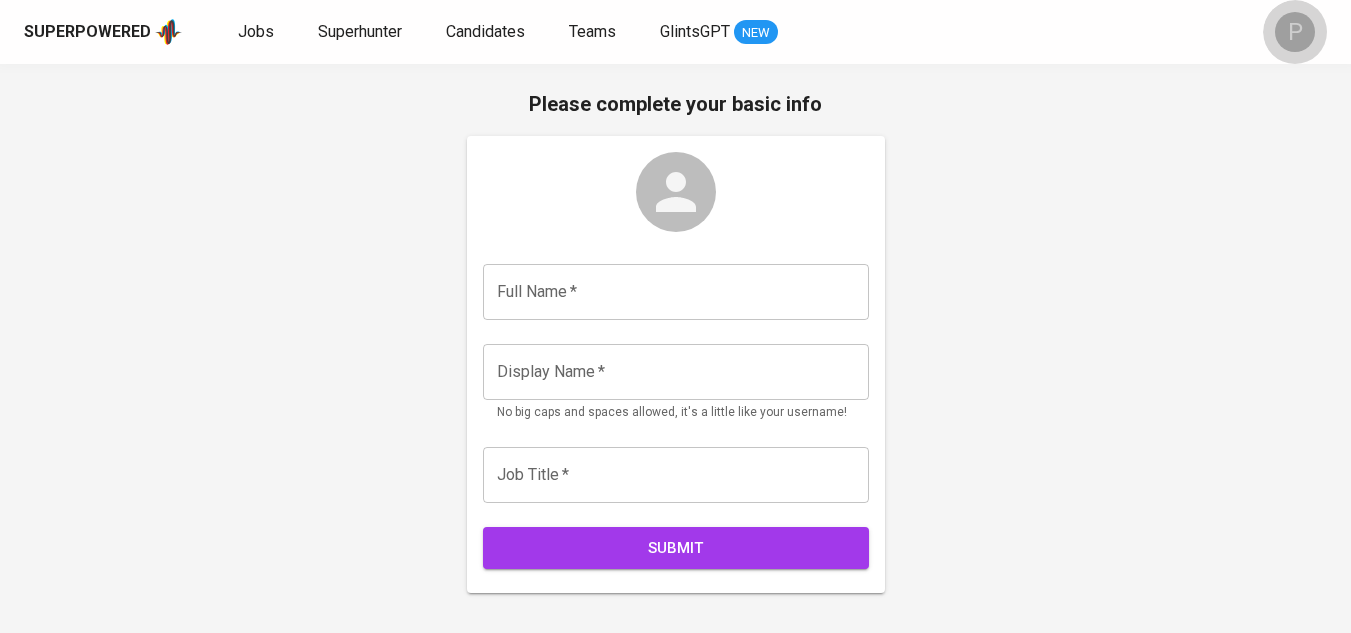 click on "P" at bounding box center [1295, 32] 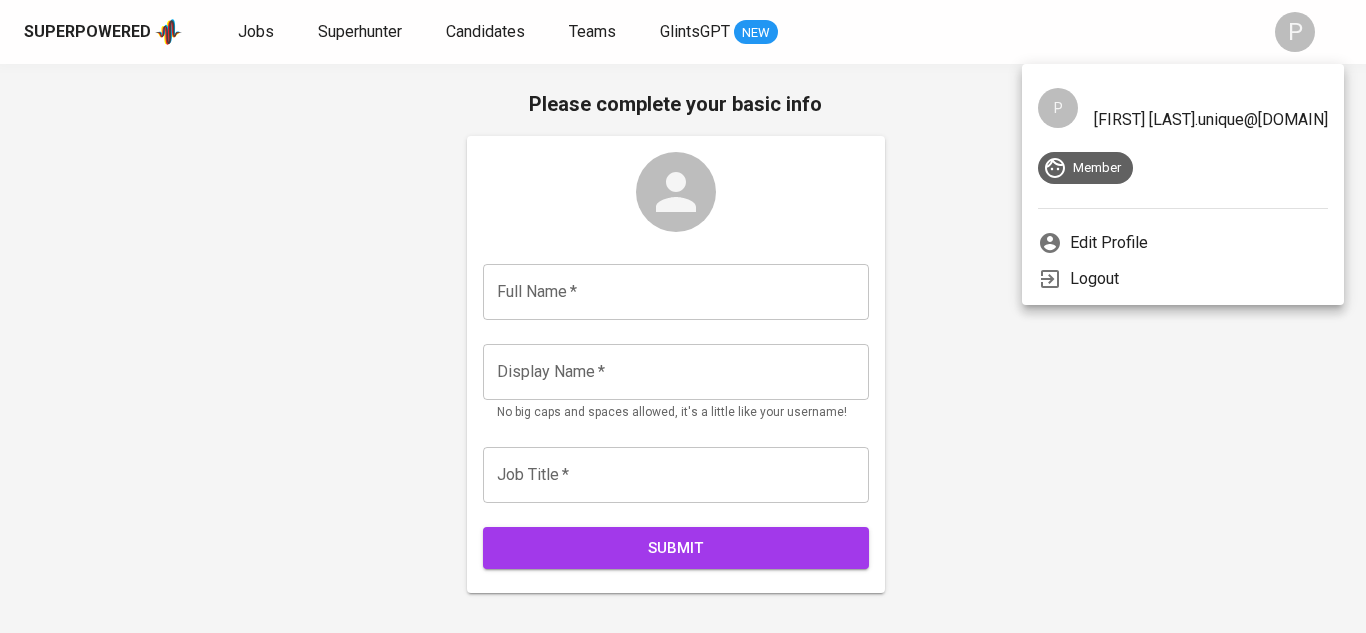 click at bounding box center [683, 316] 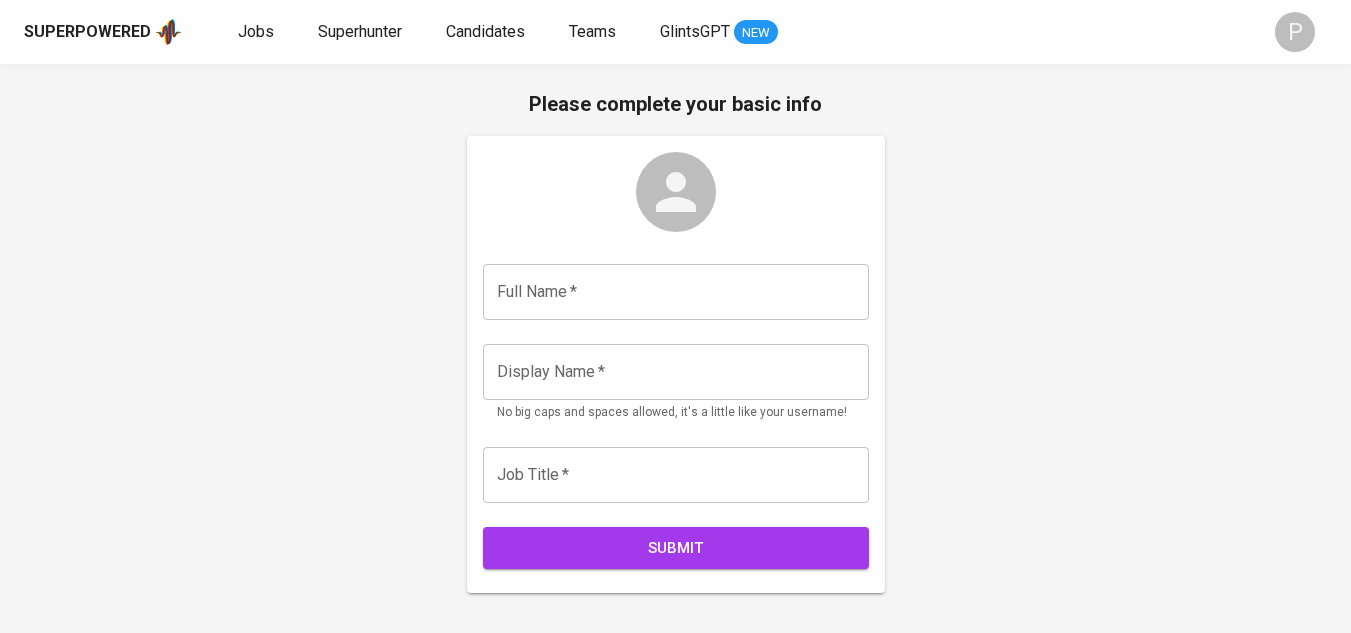 click on "Please complete your basic info Full Name   * Full Name  * Display Name   * Display Name  * No big caps and spaces allowed, it's a little like your username! Job Title   * Job Title  * Submit" at bounding box center (675, 340) 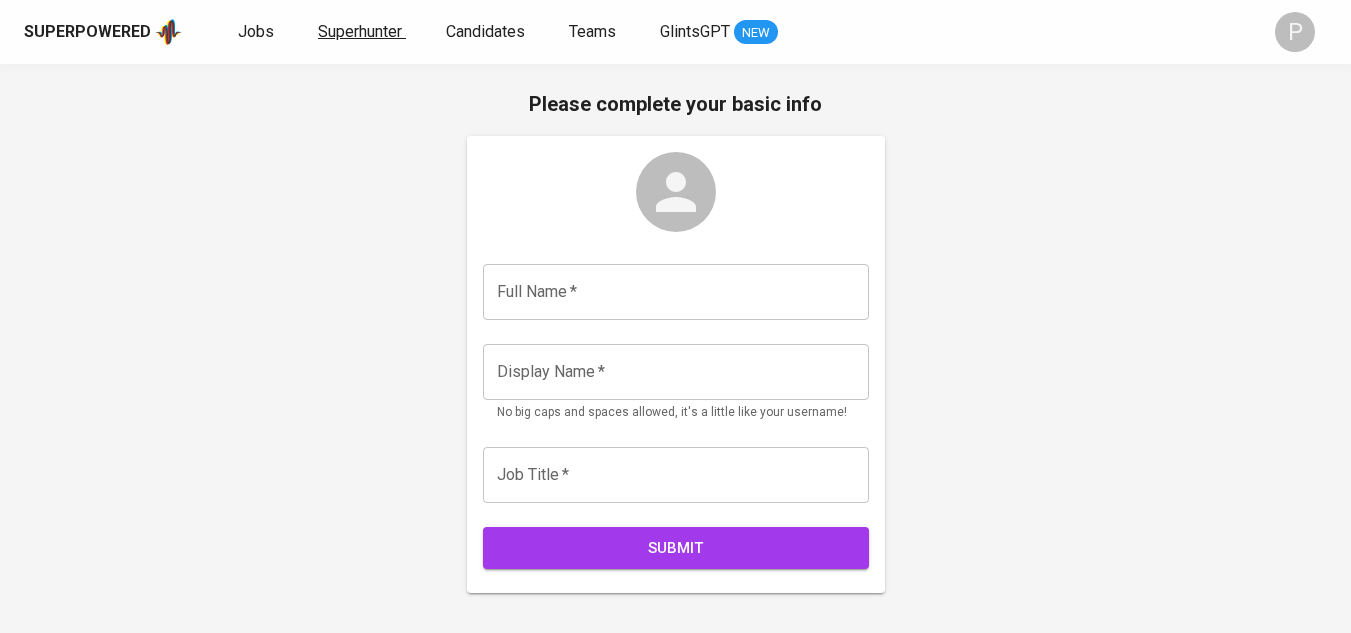 click on "Superhunter" at bounding box center [360, 31] 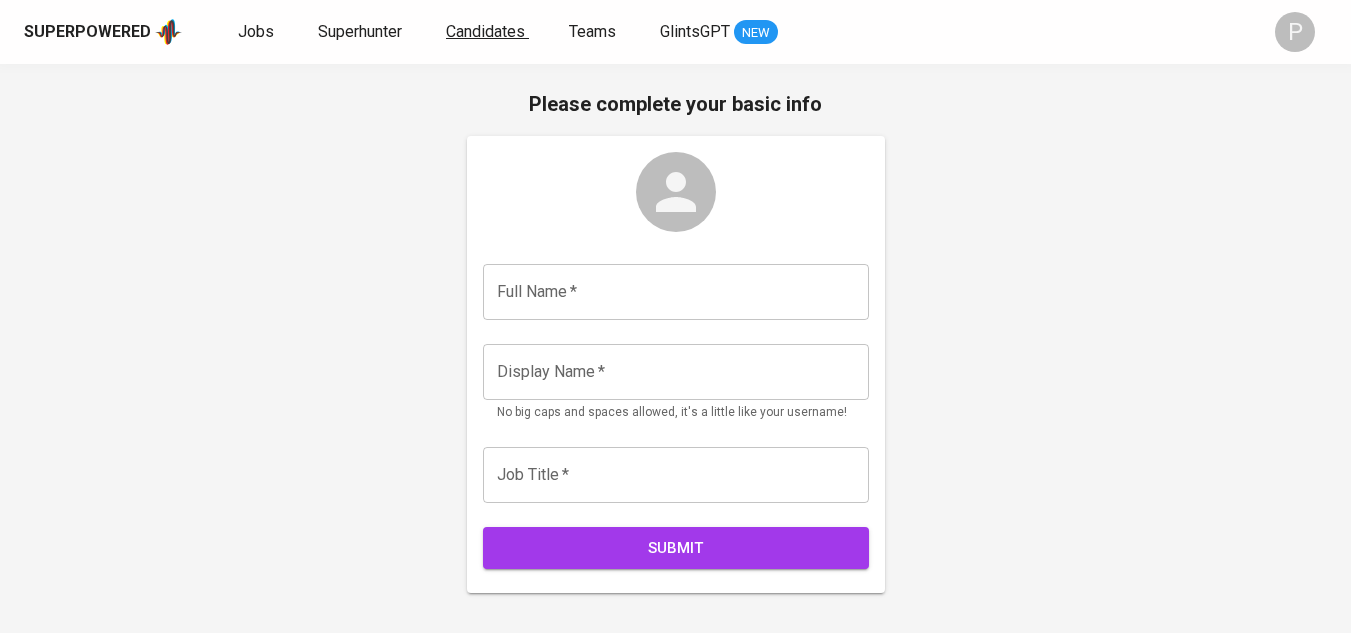 click on "Candidates" at bounding box center (485, 31) 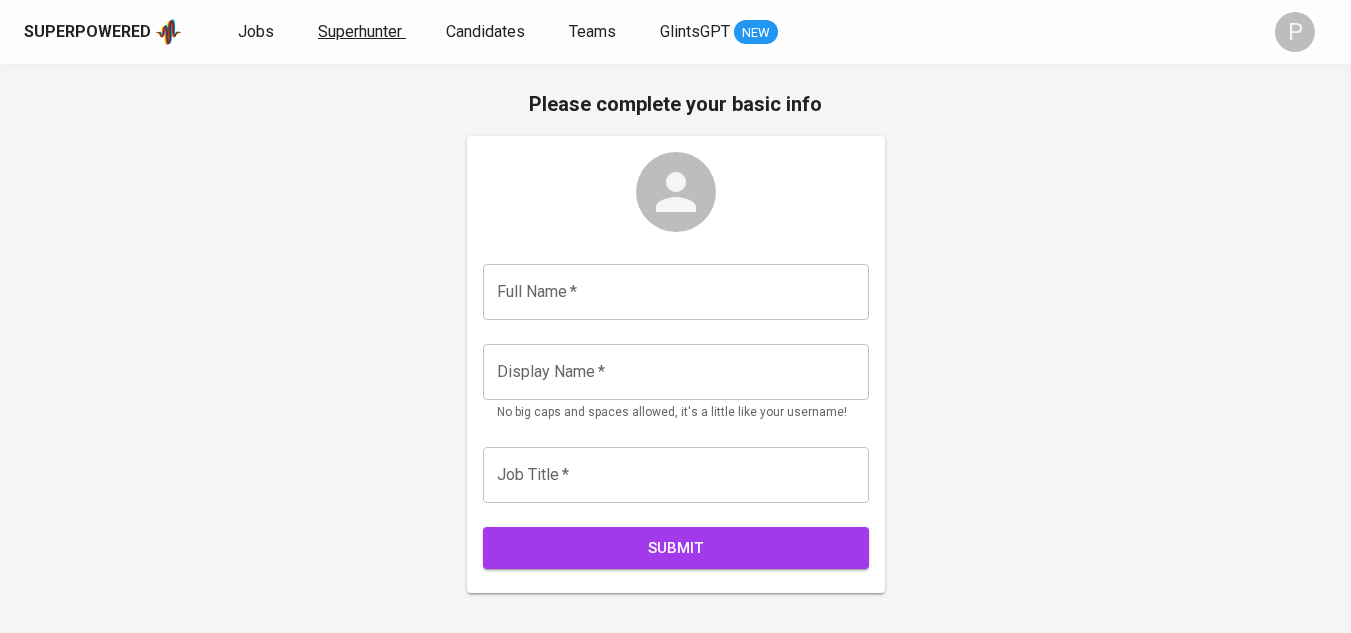 click on "Superhunter" at bounding box center (360, 31) 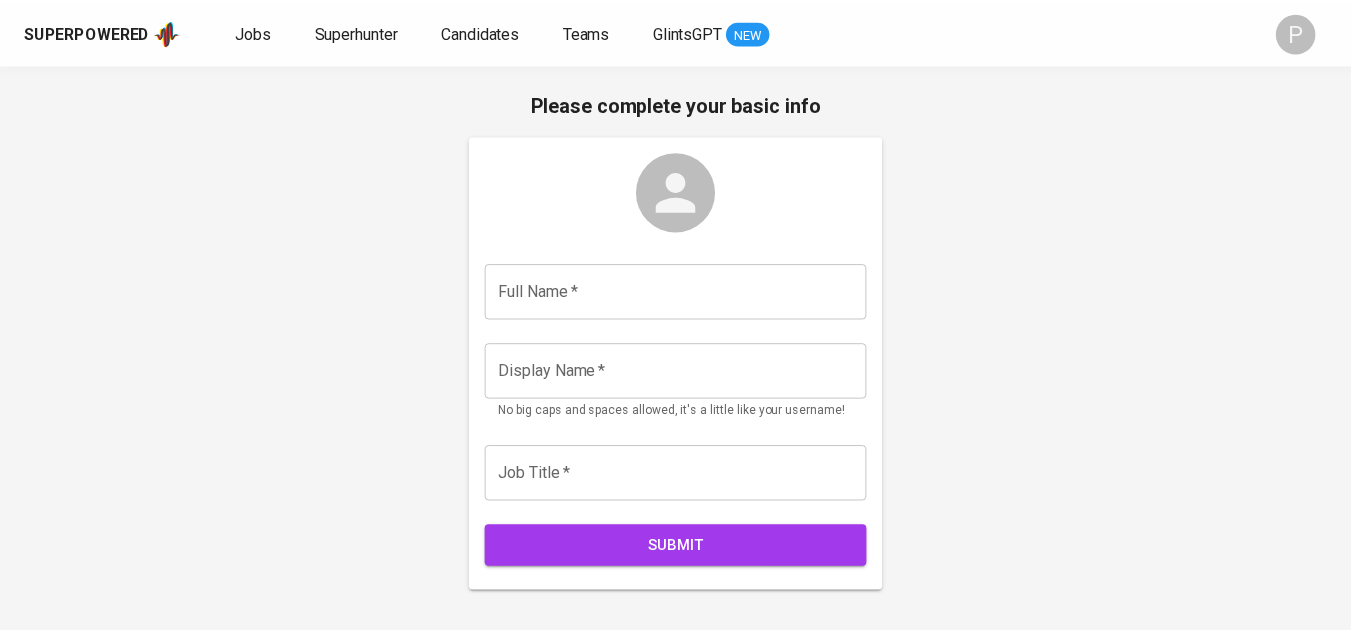 scroll, scrollTop: 0, scrollLeft: 0, axis: both 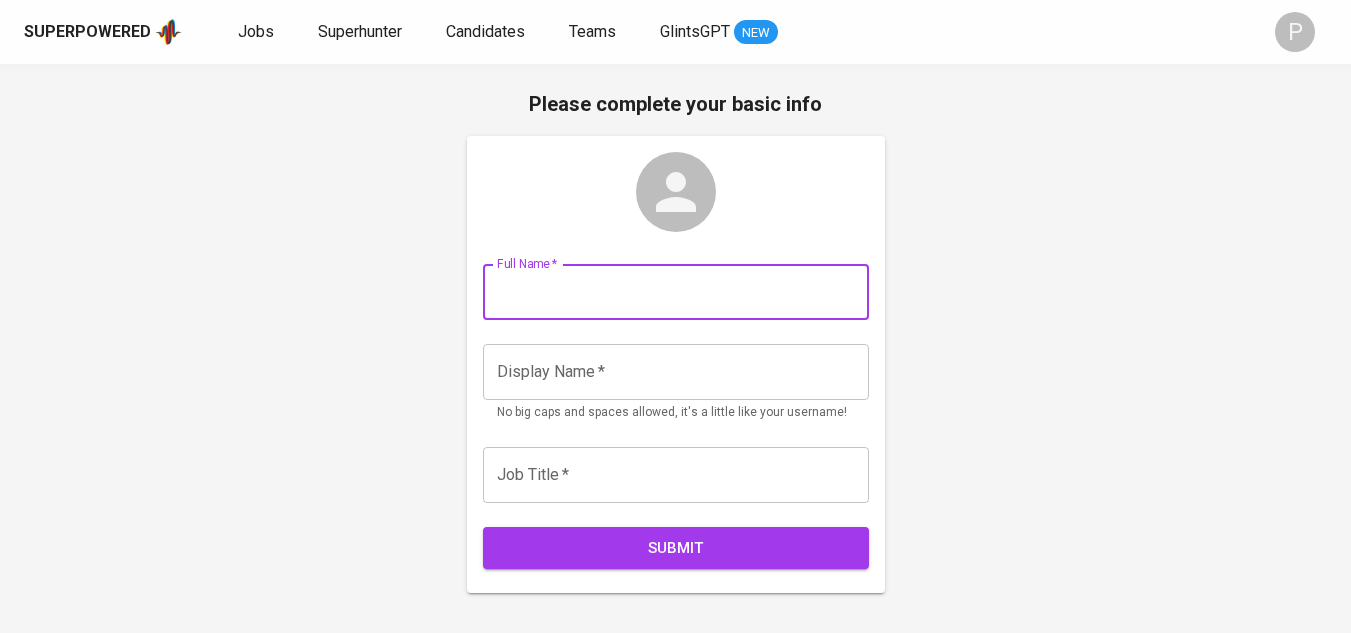 click at bounding box center (676, 292) 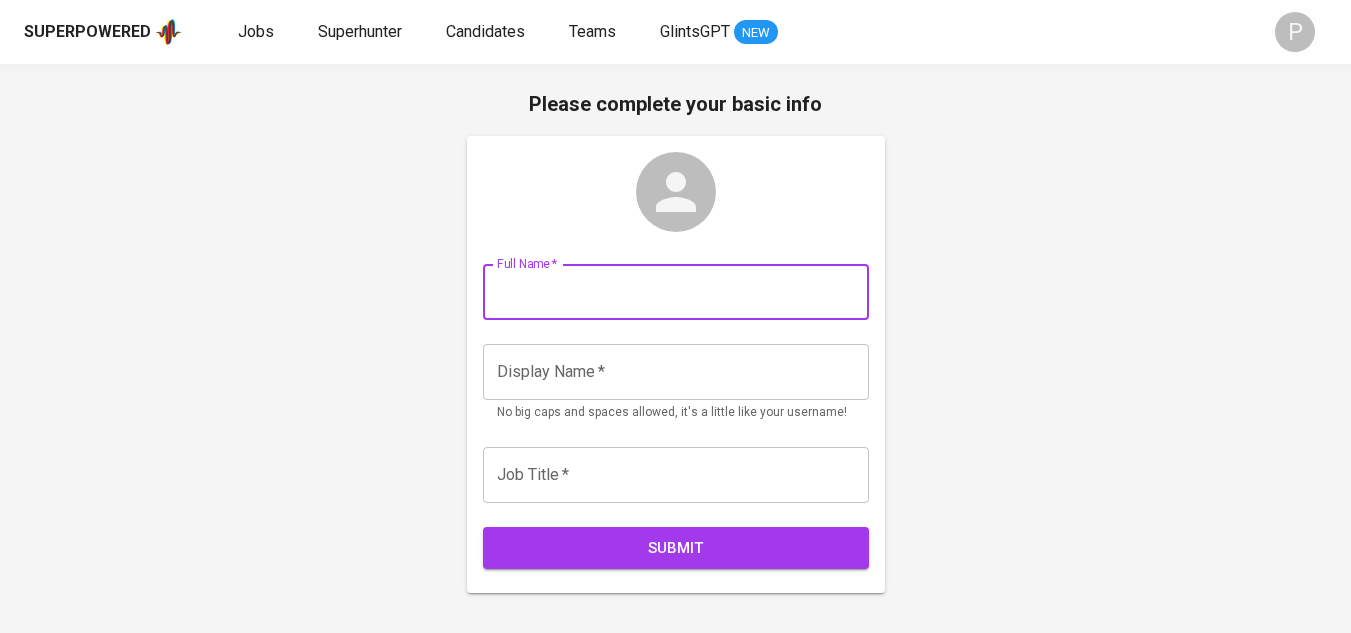 paste on "Sekolah Menengah Pertama Islam Terpadu Anugrah Insani" 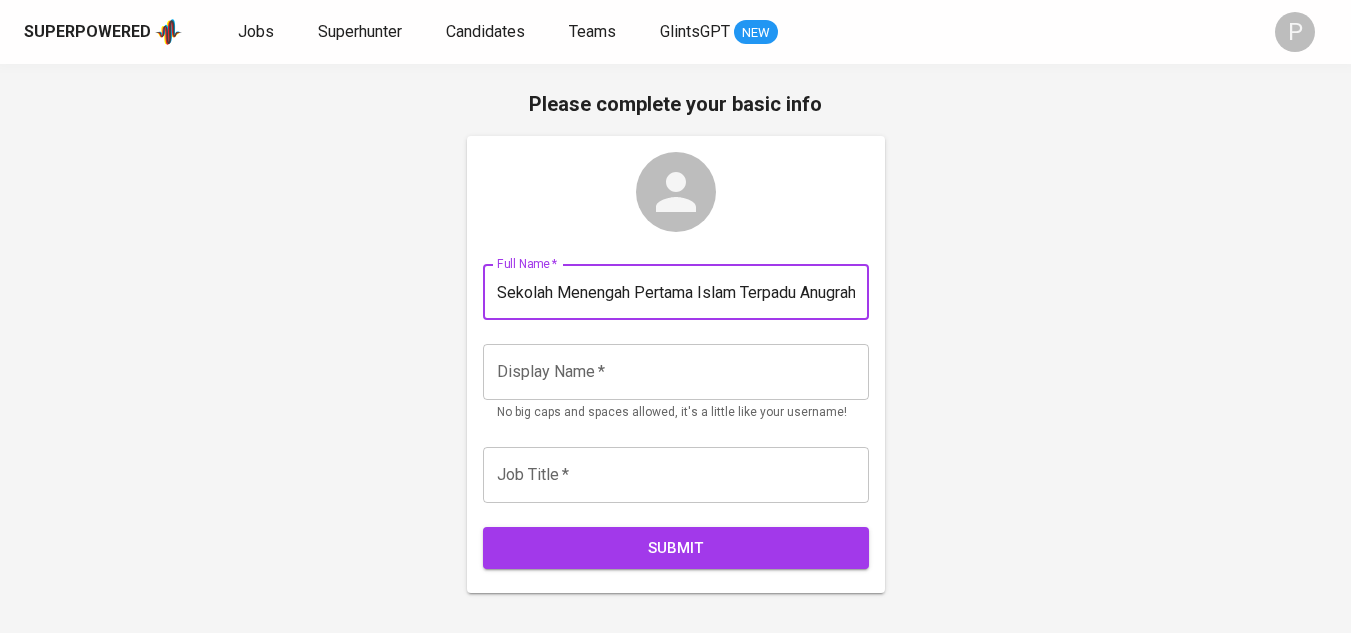 scroll, scrollTop: 0, scrollLeft: 58, axis: horizontal 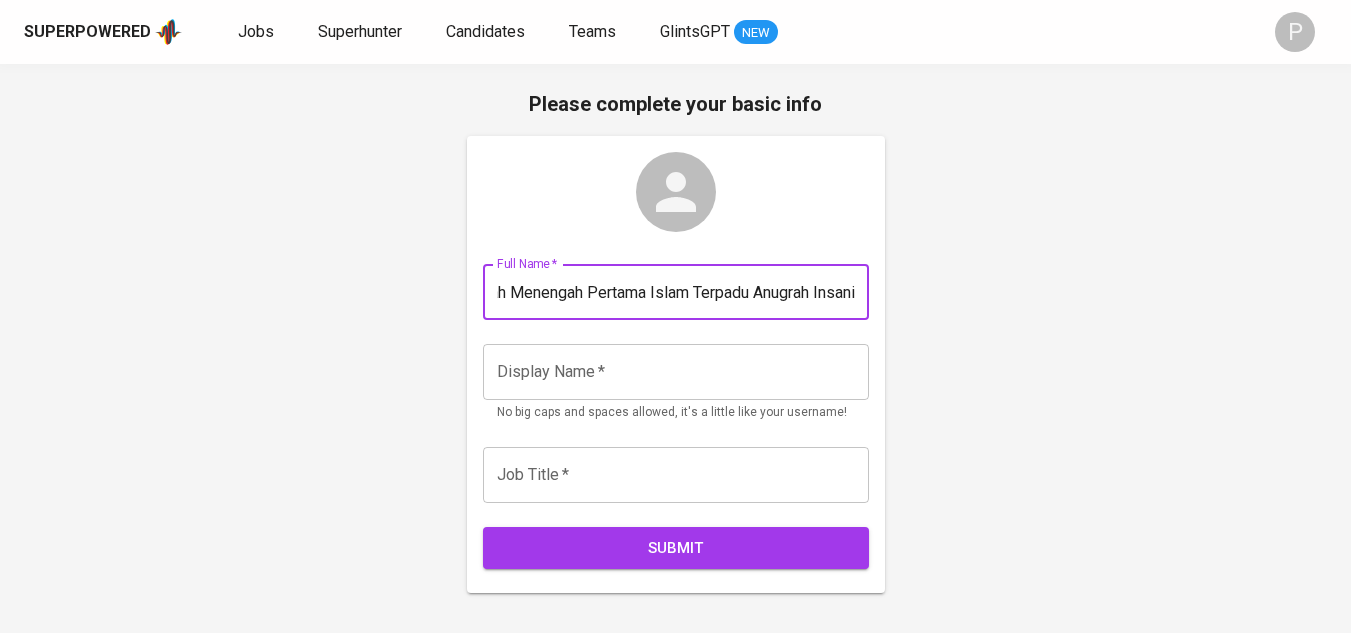 type on "Sekolah Menengah Pertama Islam Terpadu Anugrah Insani" 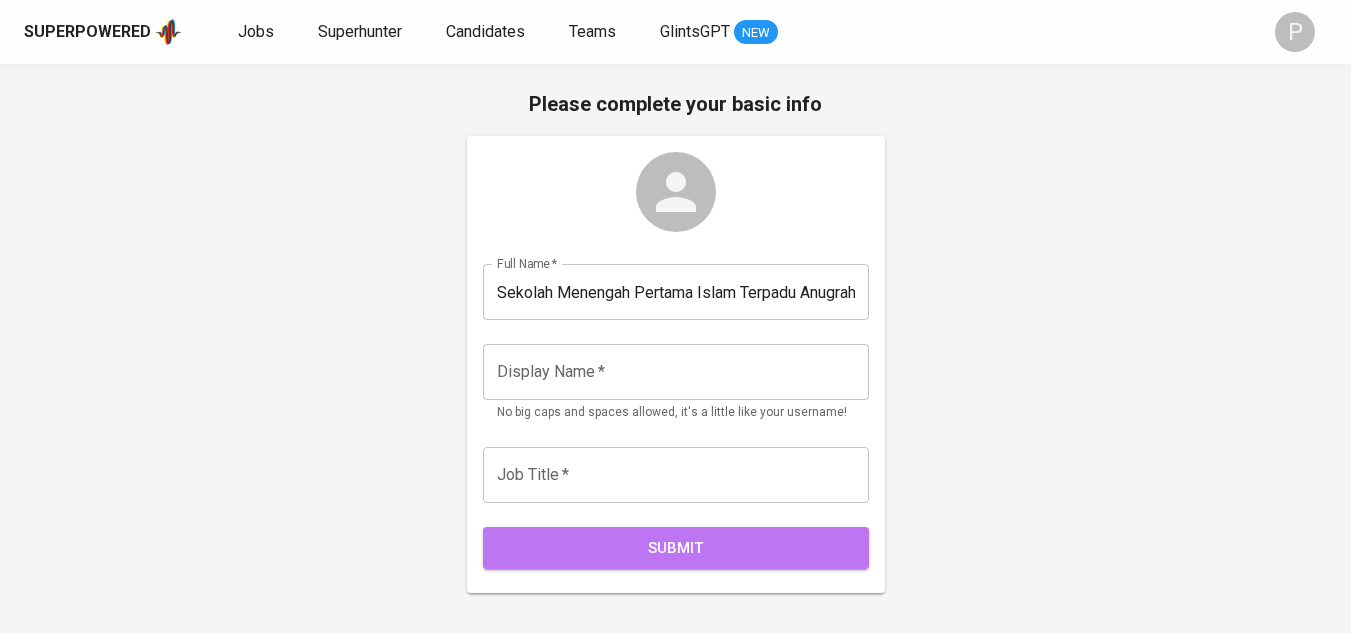 click on "Submit" at bounding box center [676, 548] 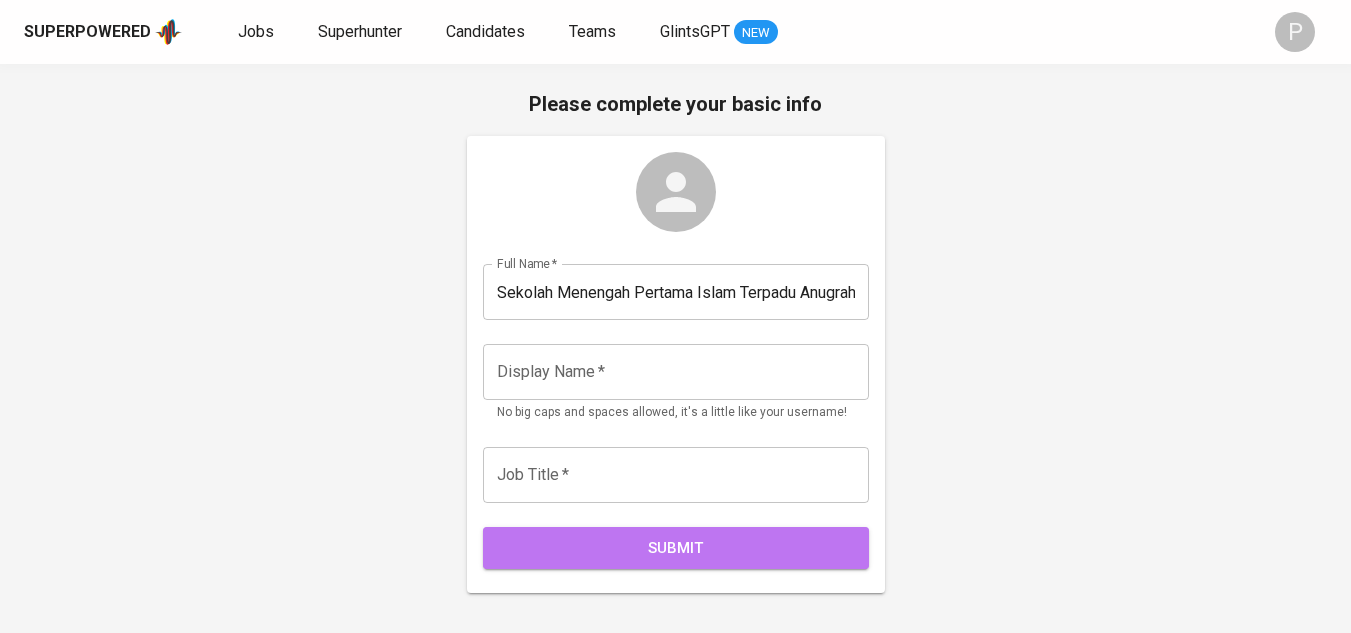 click on "Submit" at bounding box center [676, 548] 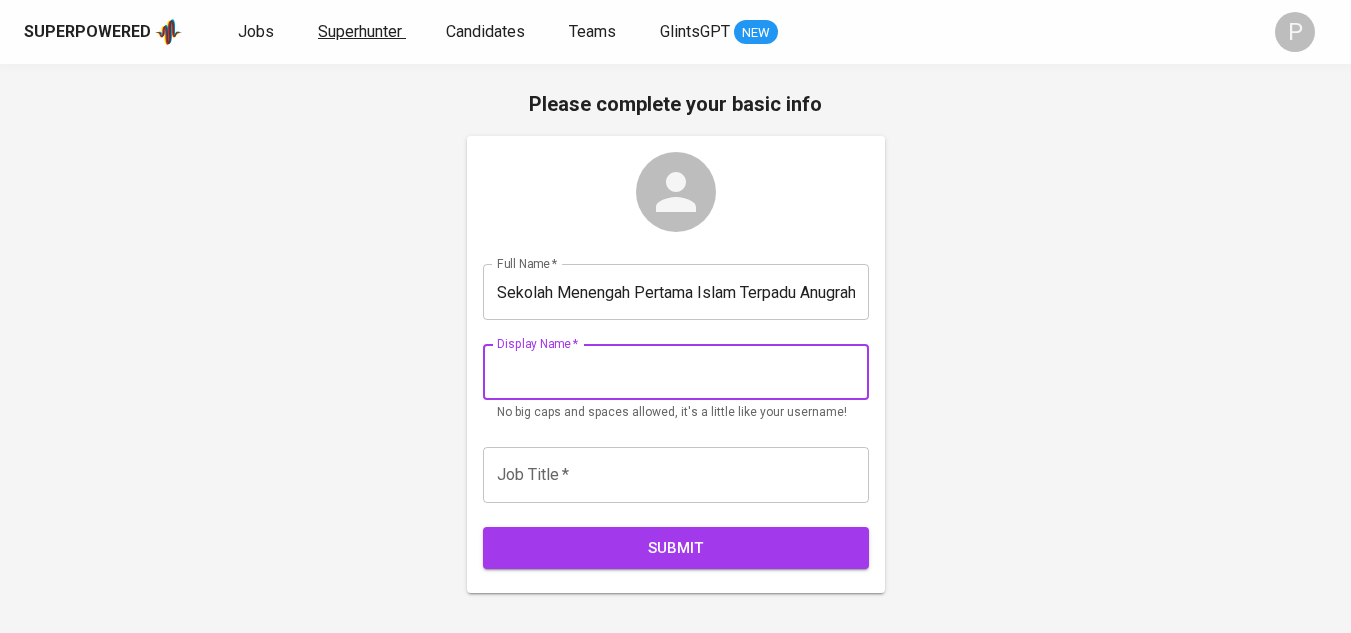 click on "Superhunter" at bounding box center (360, 31) 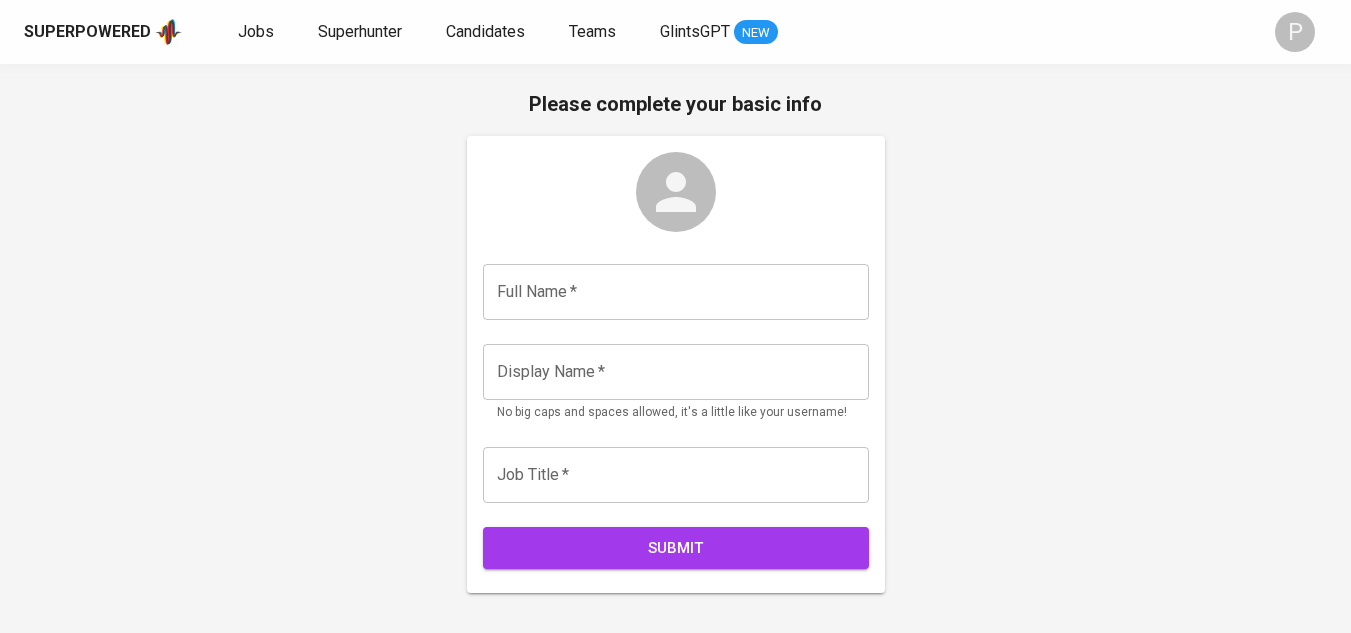 click on "Superhunter" at bounding box center (360, 31) 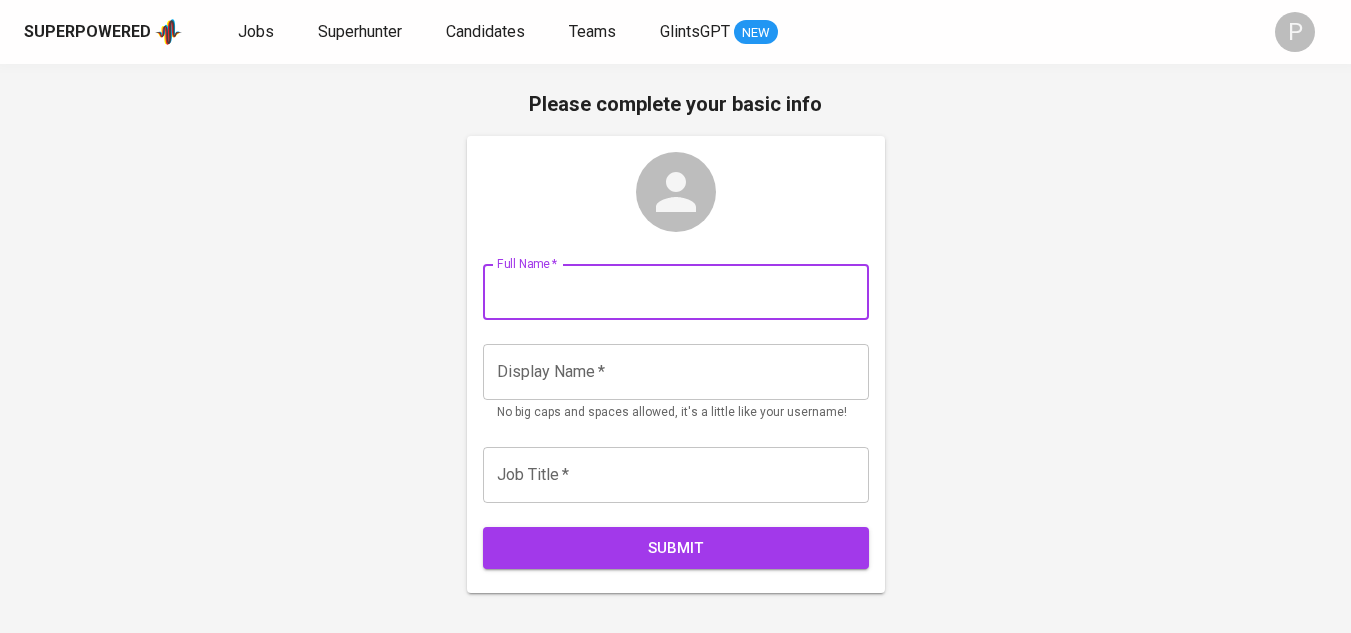 click at bounding box center (676, 292) 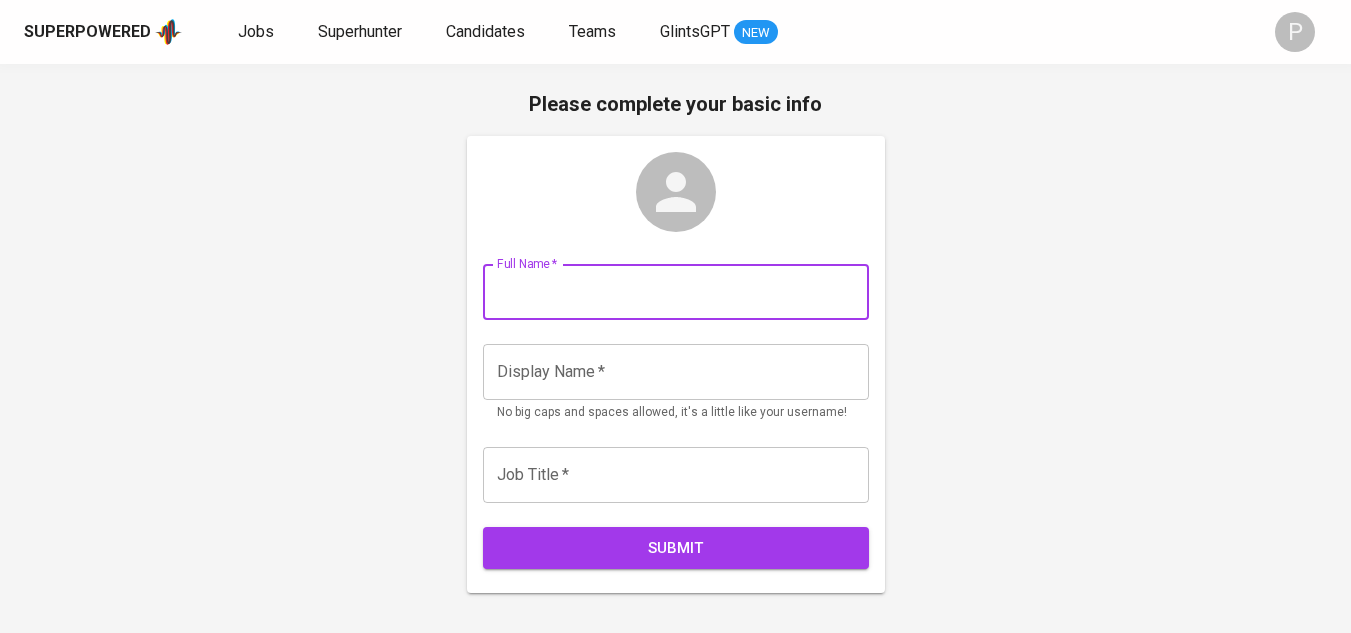 paste on "Sekolah Menengah Pertama Islam Terpadu Anugrah Insani" 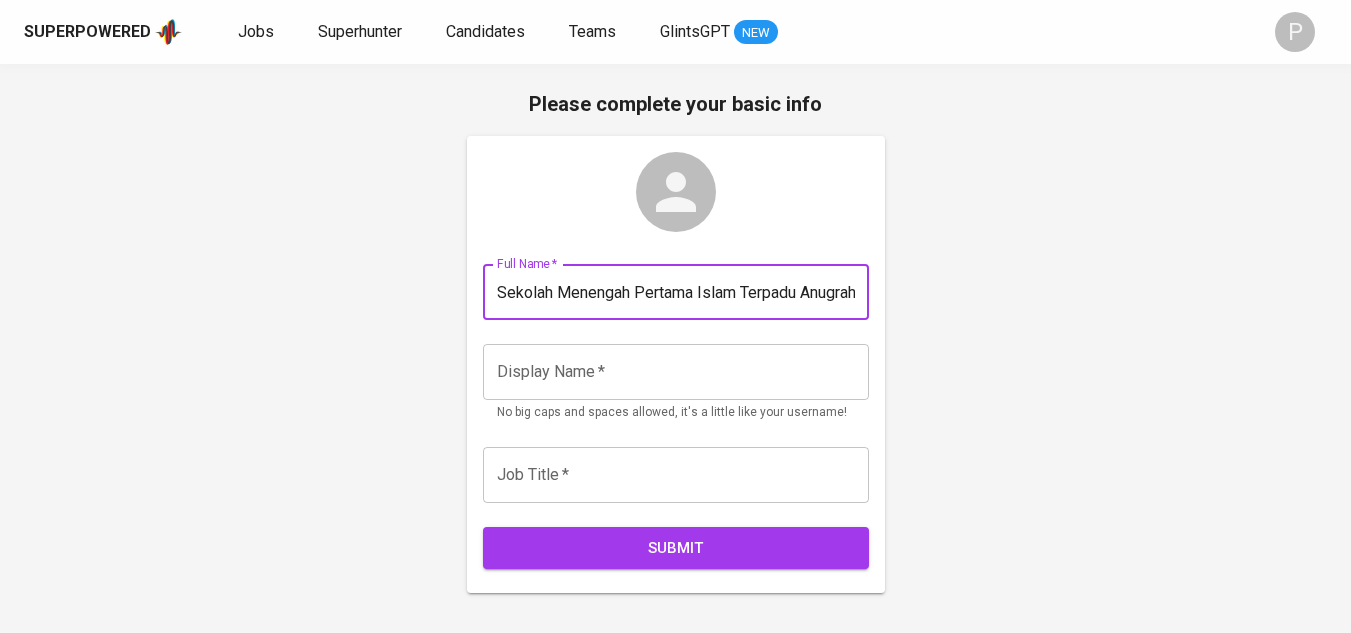 scroll, scrollTop: 0, scrollLeft: 58, axis: horizontal 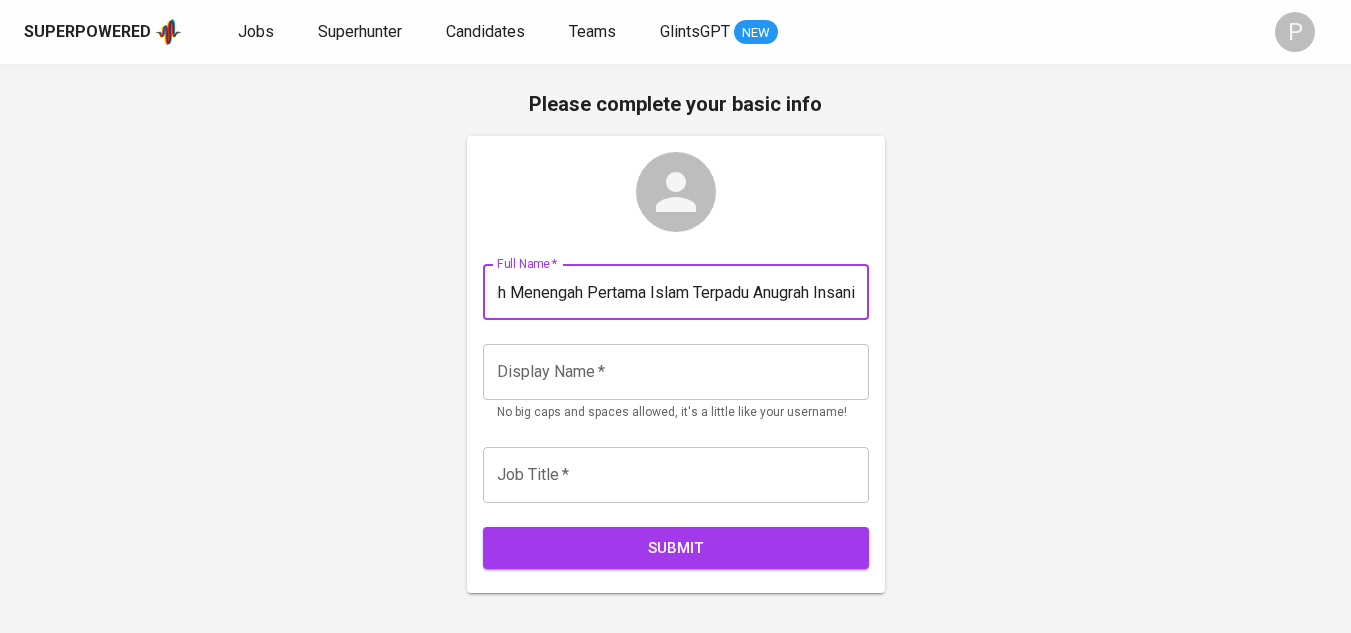 type on "Sekolah Menengah Pertama Islam Terpadu Anugrah Insani" 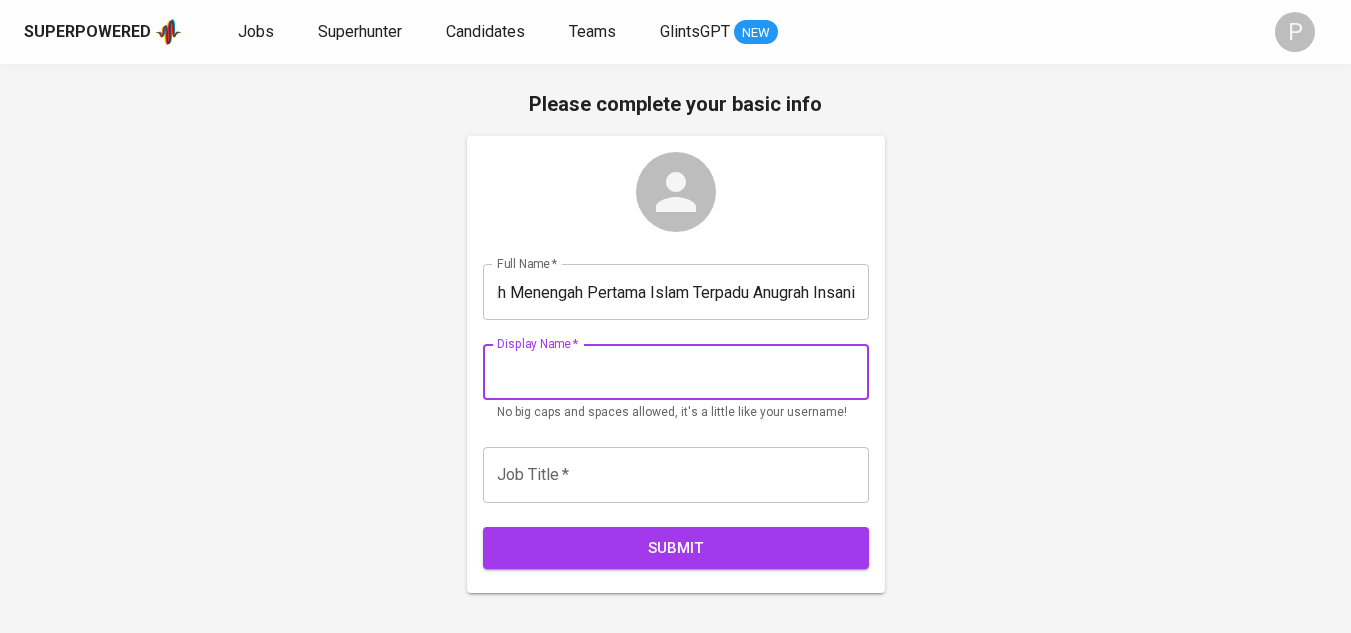 scroll, scrollTop: 0, scrollLeft: 0, axis: both 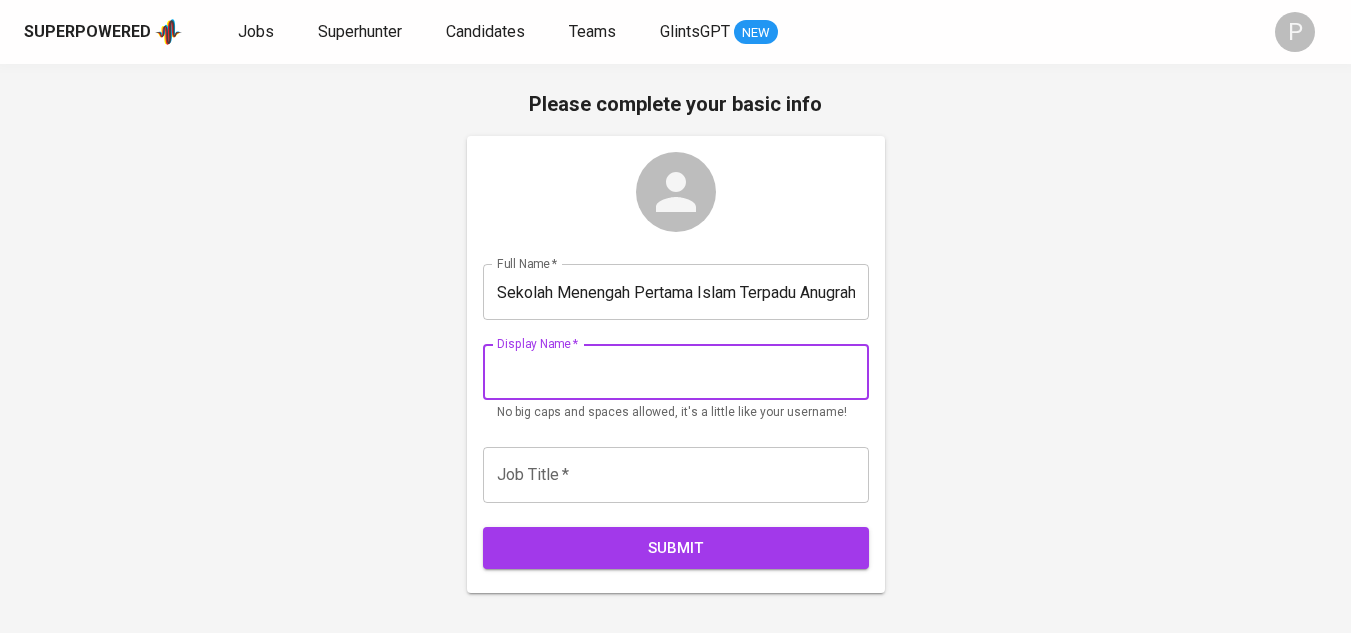 click at bounding box center [676, 372] 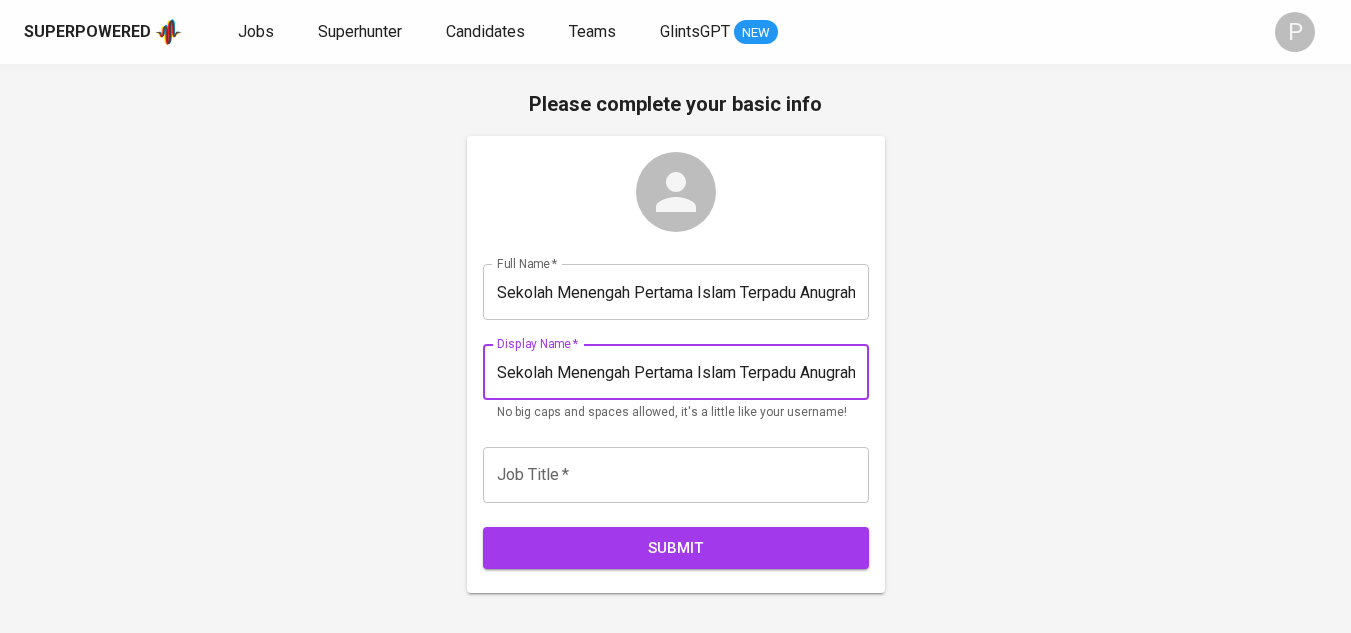 scroll, scrollTop: 0, scrollLeft: 58, axis: horizontal 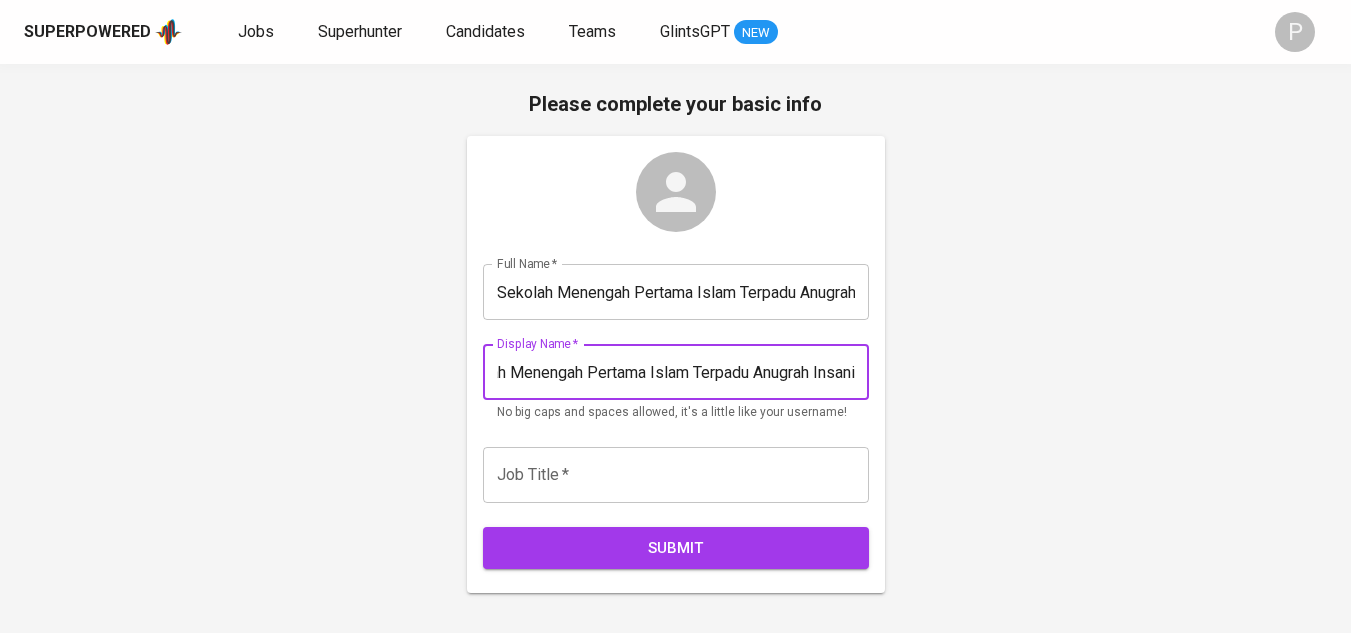 type on "Sekolah Menengah Pertama Islam Terpadu Anugrah Insani" 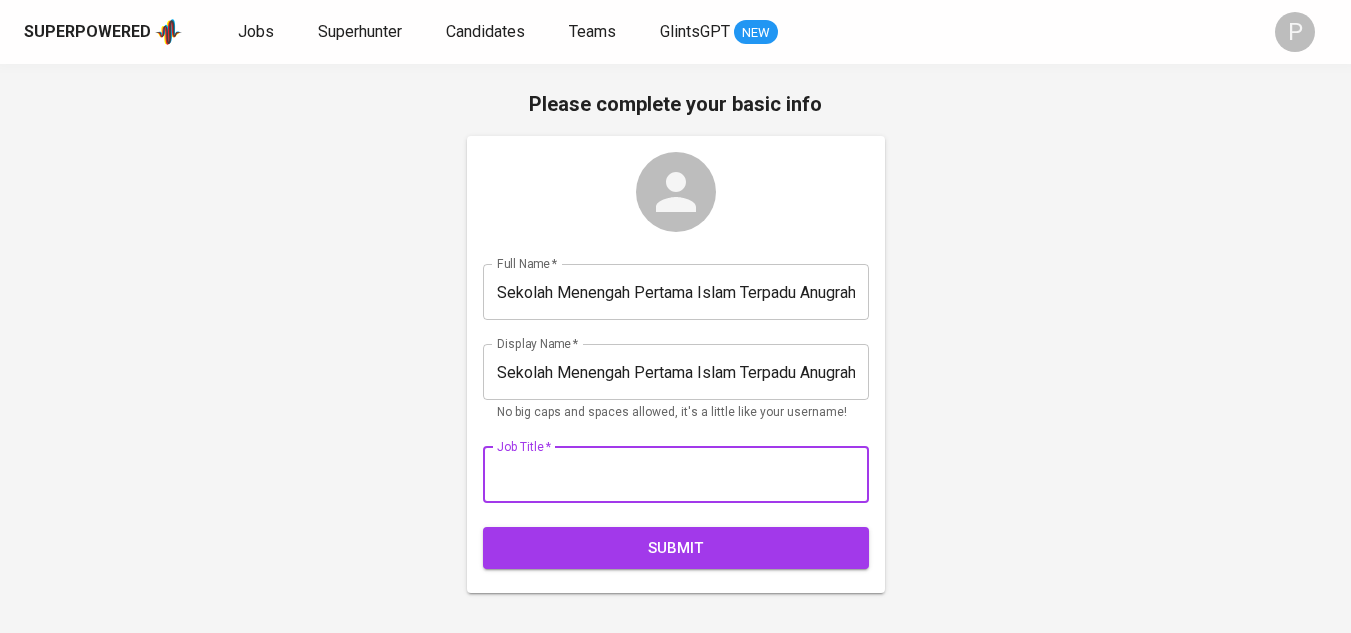 click at bounding box center (676, 475) 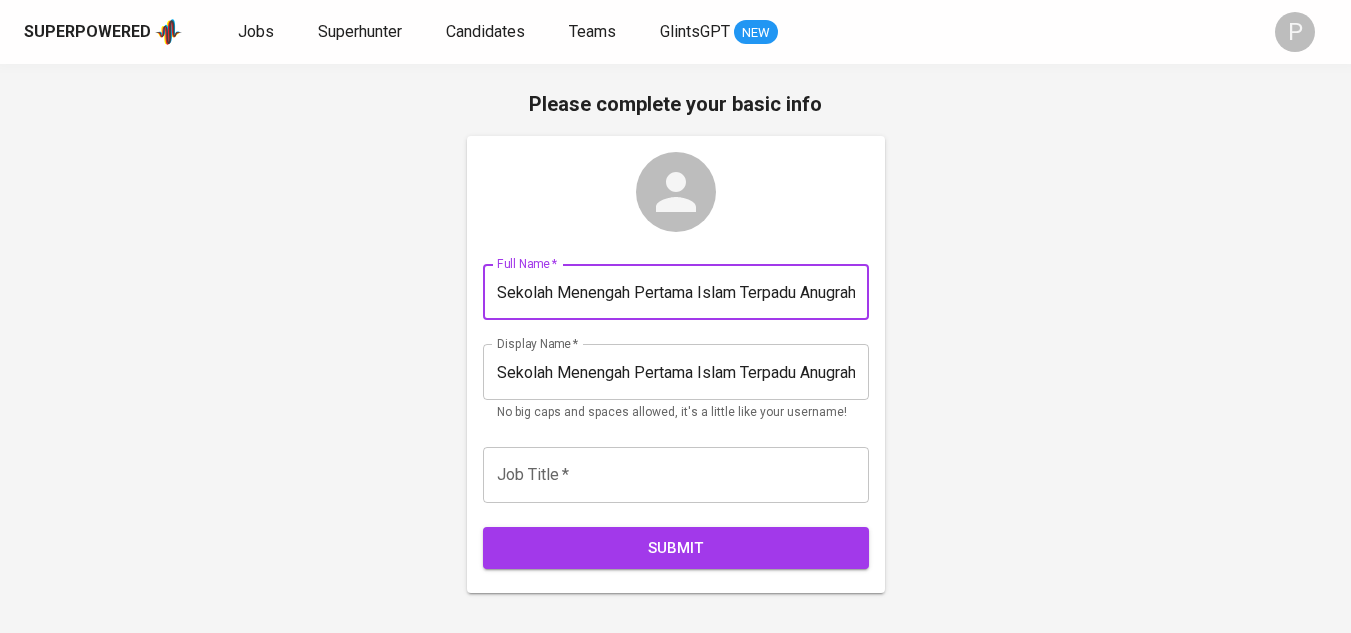 click on "Sekolah Menengah Pertama Islam Terpadu Anugrah Insani" at bounding box center (676, 292) 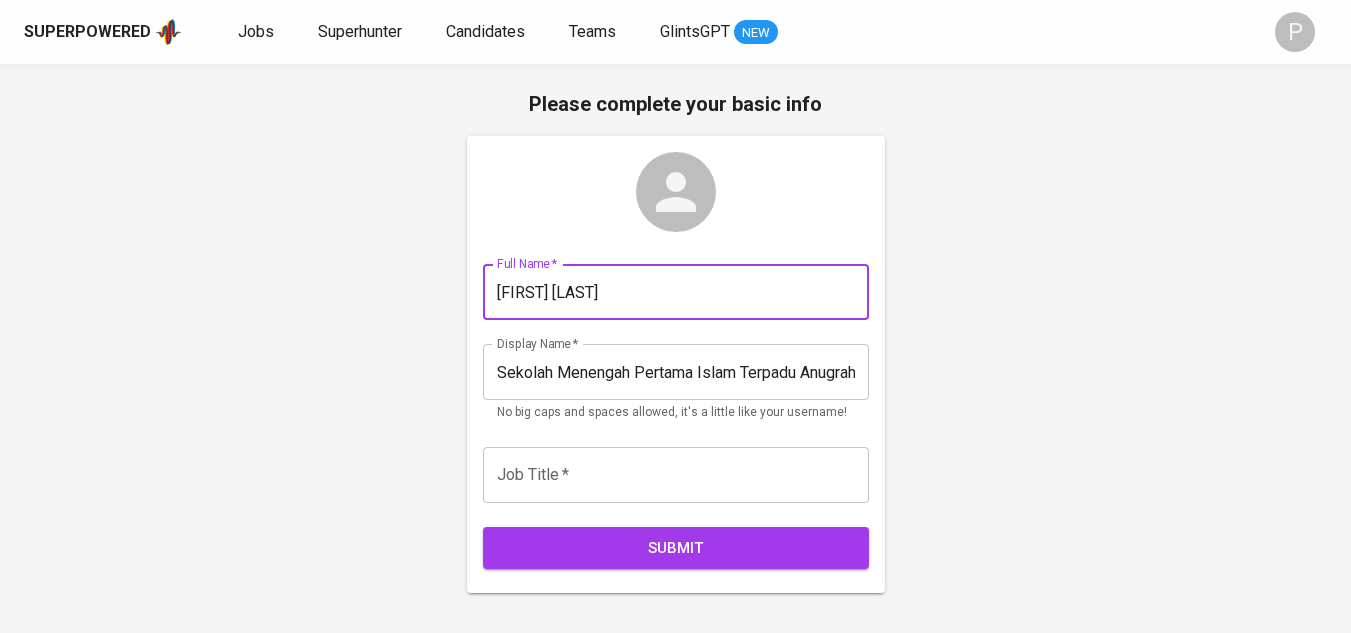 type on "Reza Karismanto" 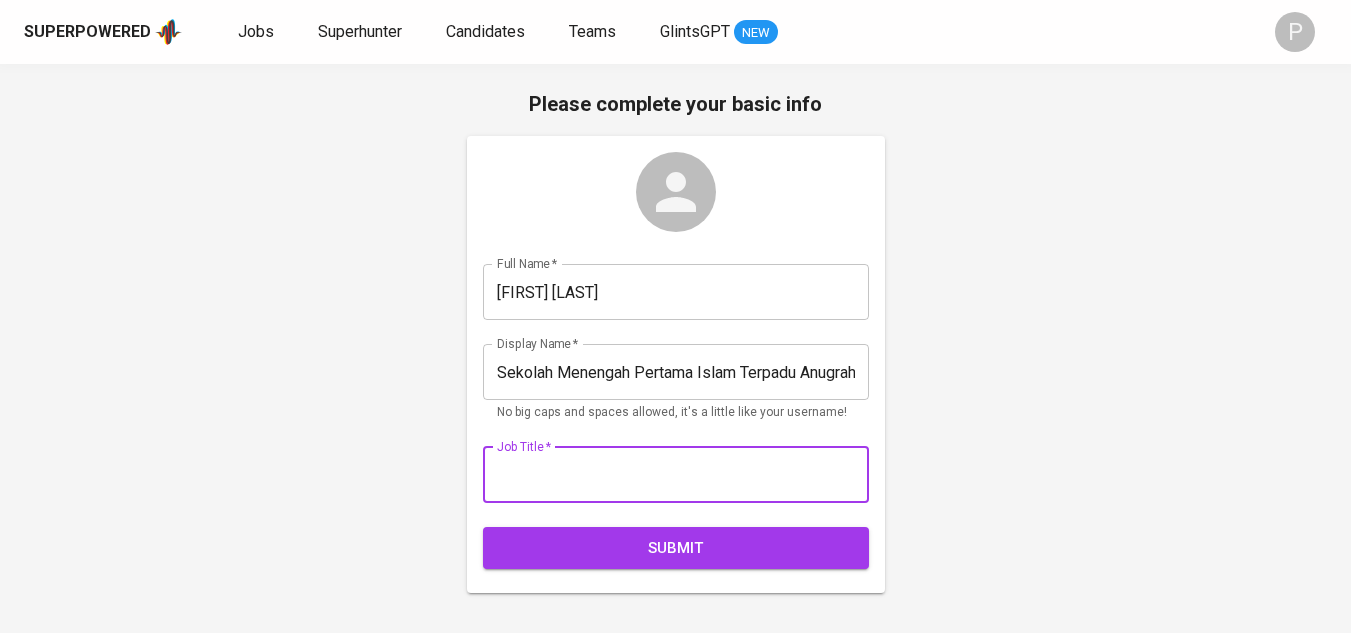 click at bounding box center (676, 475) 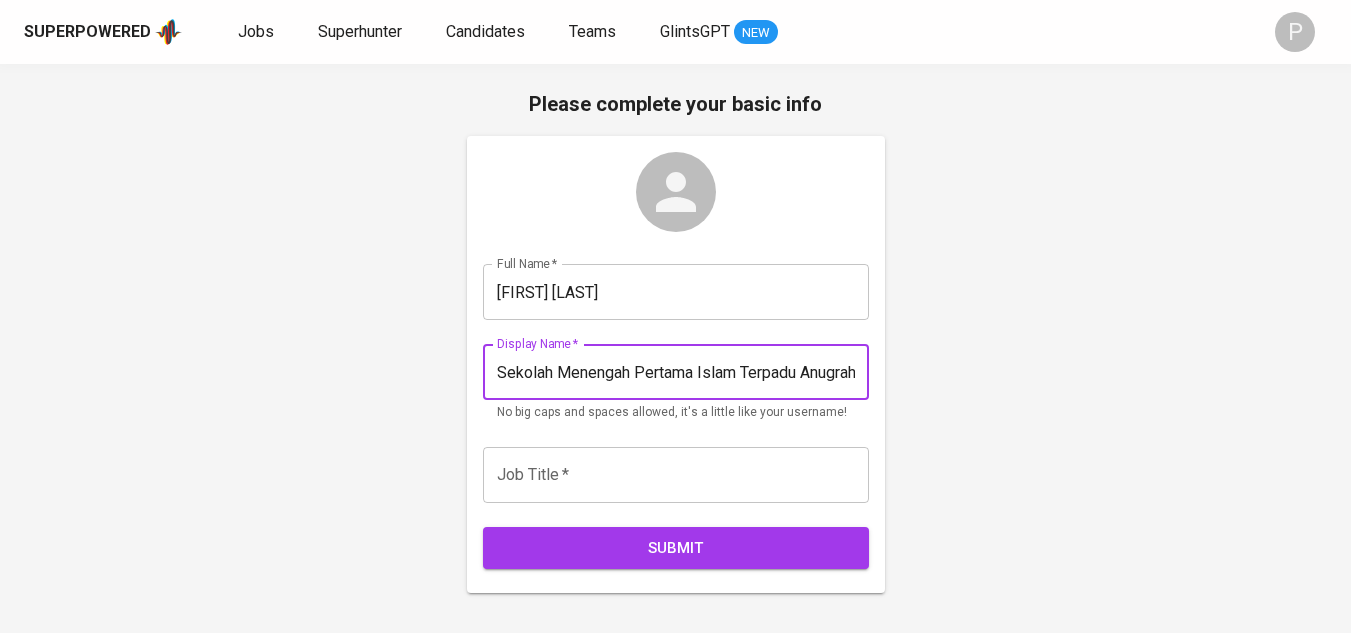 click on "Sekolah Menengah Pertama Islam Terpadu Anugrah Insani" at bounding box center [676, 372] 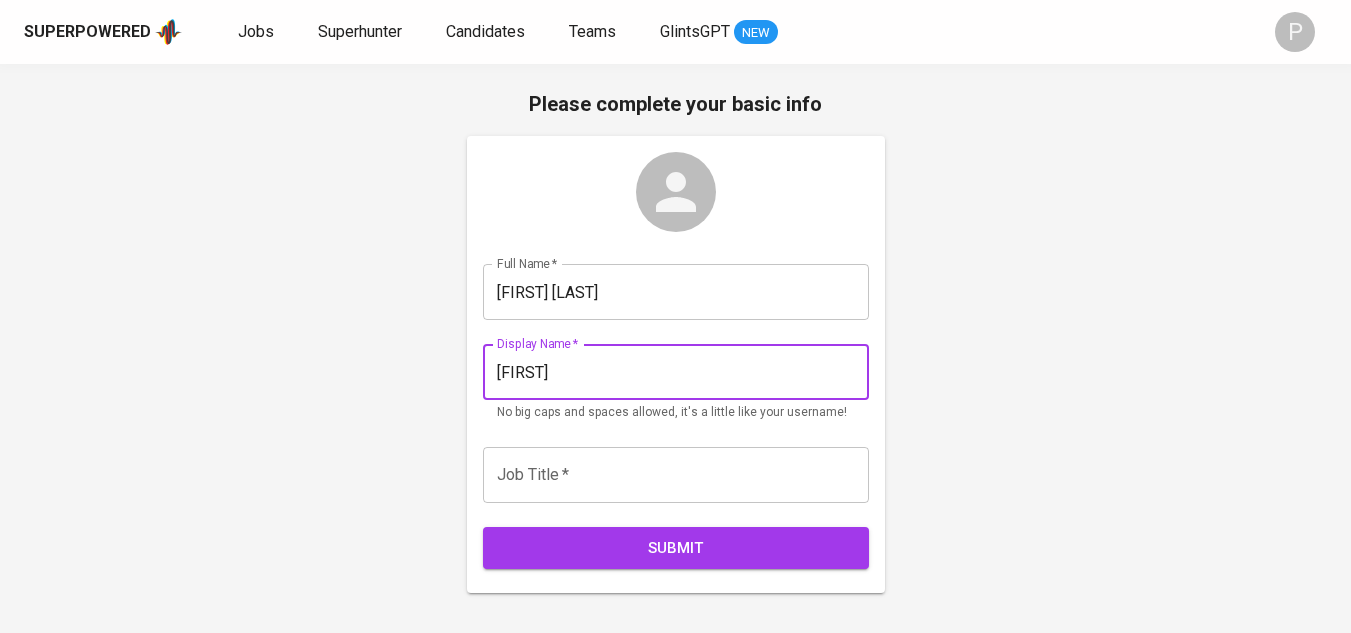 type on "Rezakarismanto" 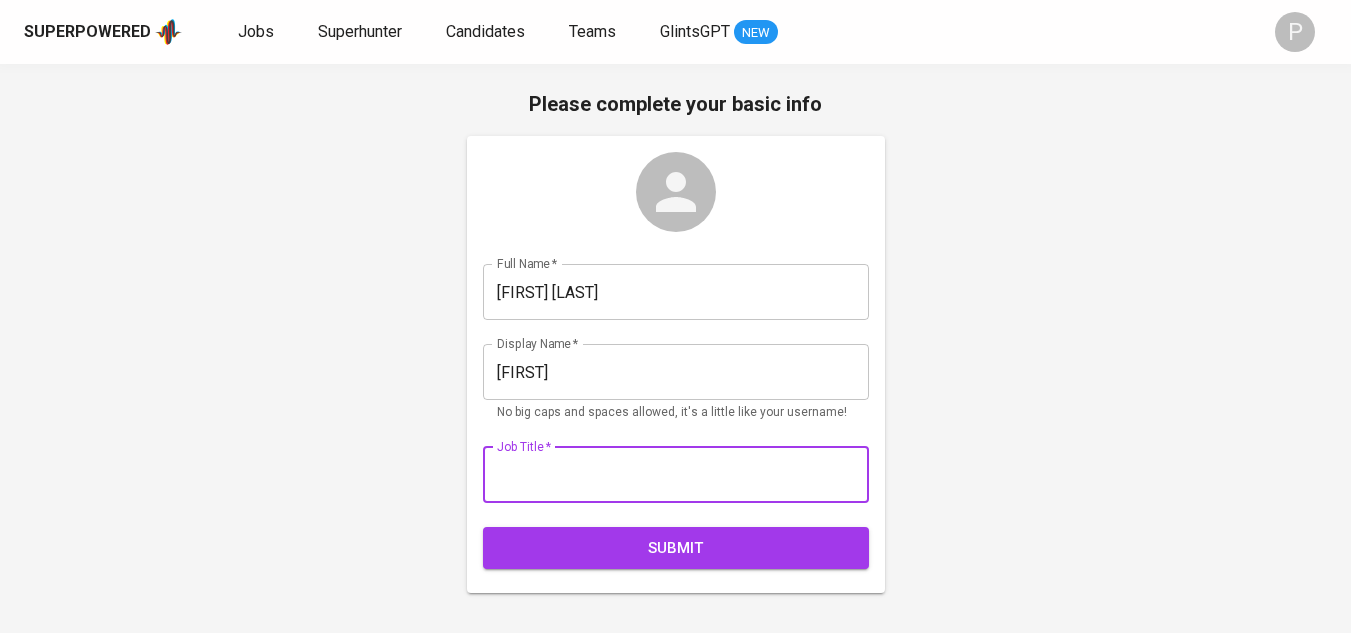 click at bounding box center (676, 475) 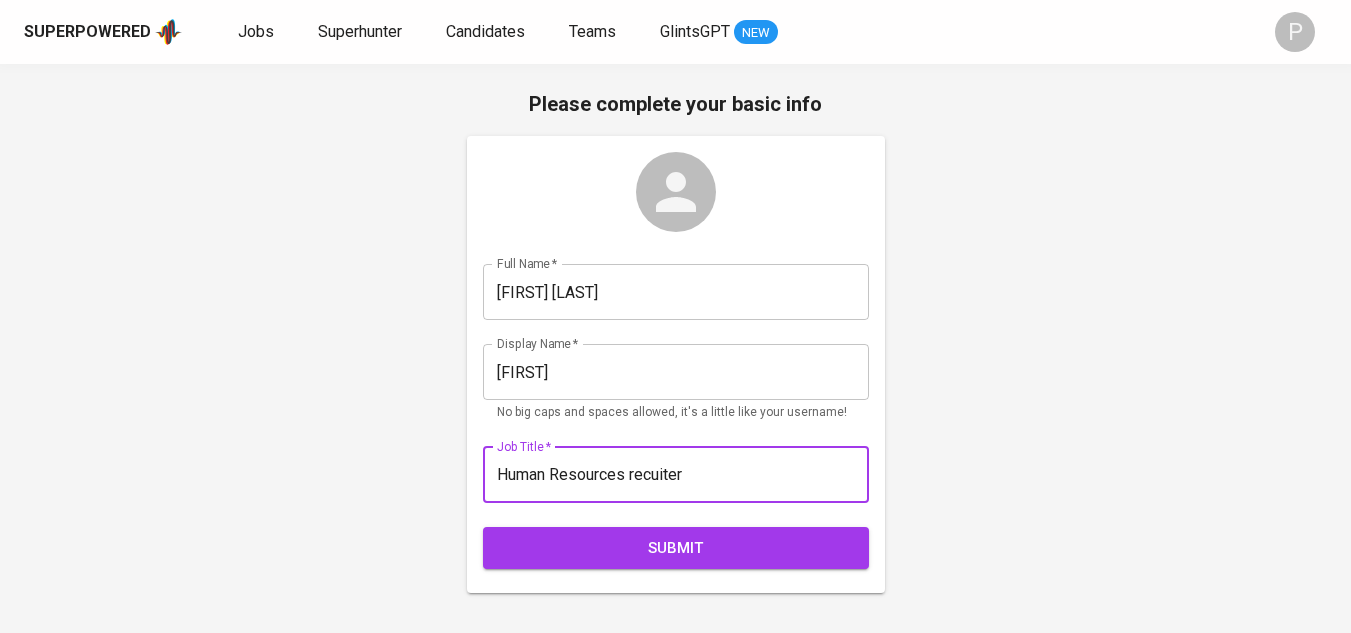 type on "Human Resources recuiter" 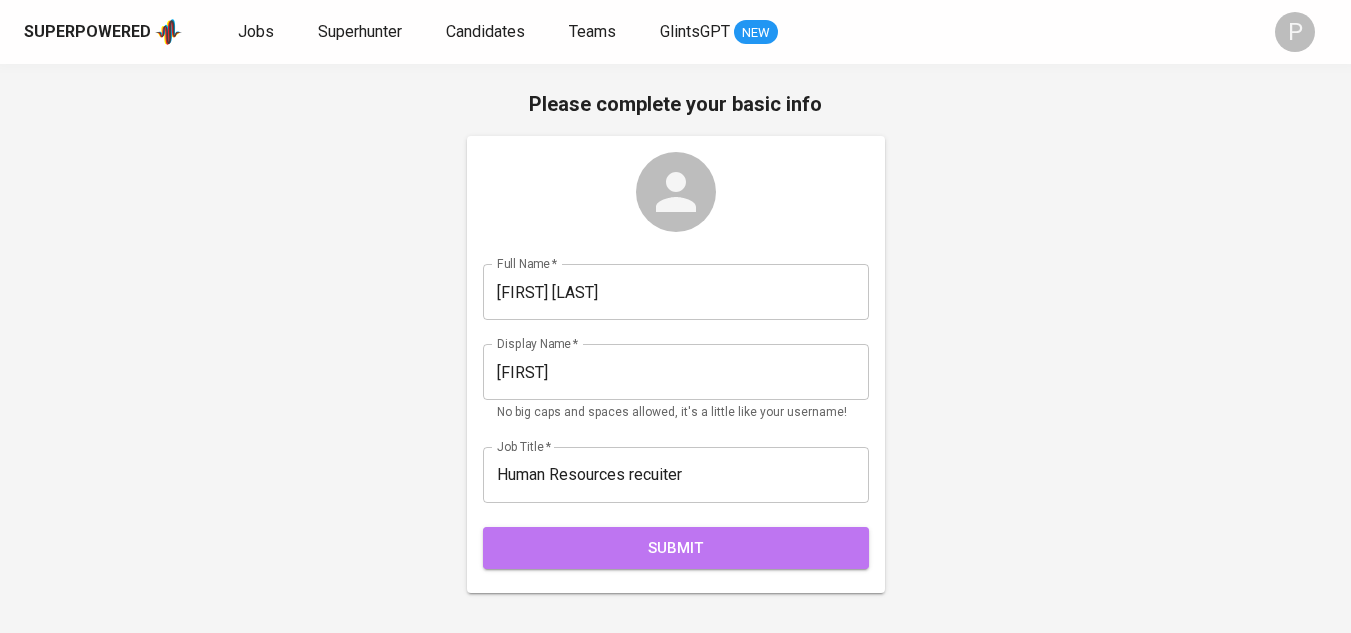 click on "Submit" at bounding box center (676, 548) 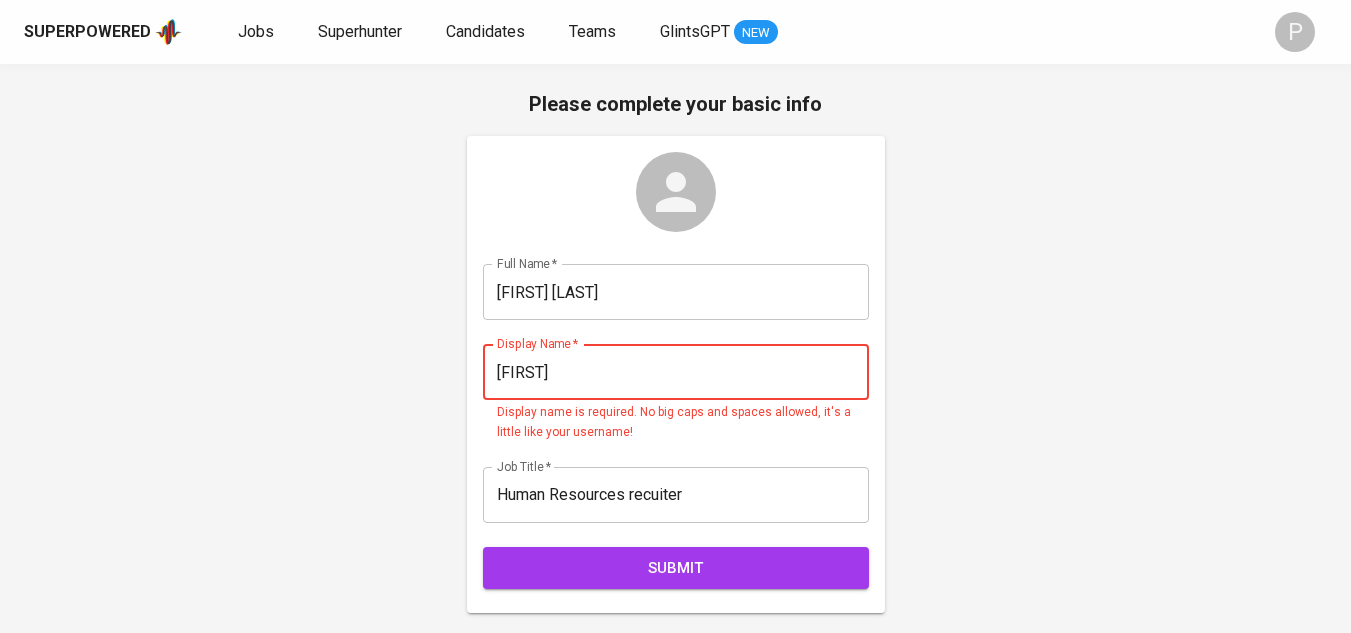 drag, startPoint x: 655, startPoint y: 376, endPoint x: 525, endPoint y: 383, distance: 130.18832 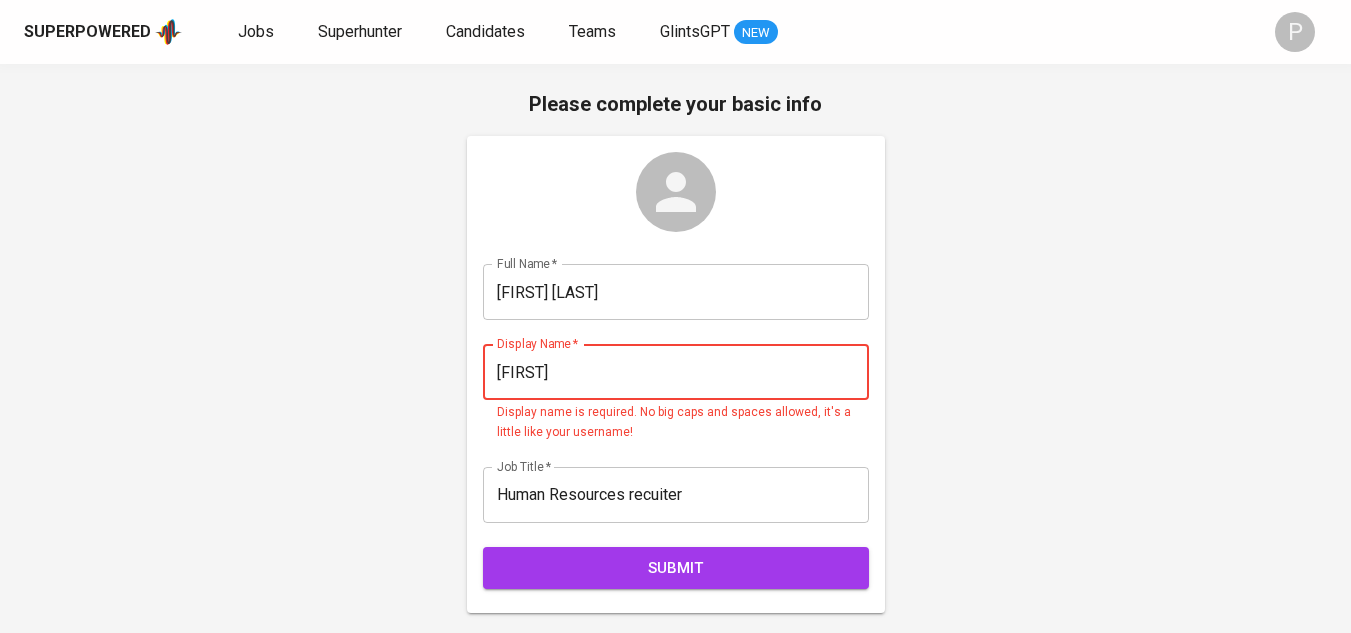 click on "Rezakarismanto" at bounding box center [676, 372] 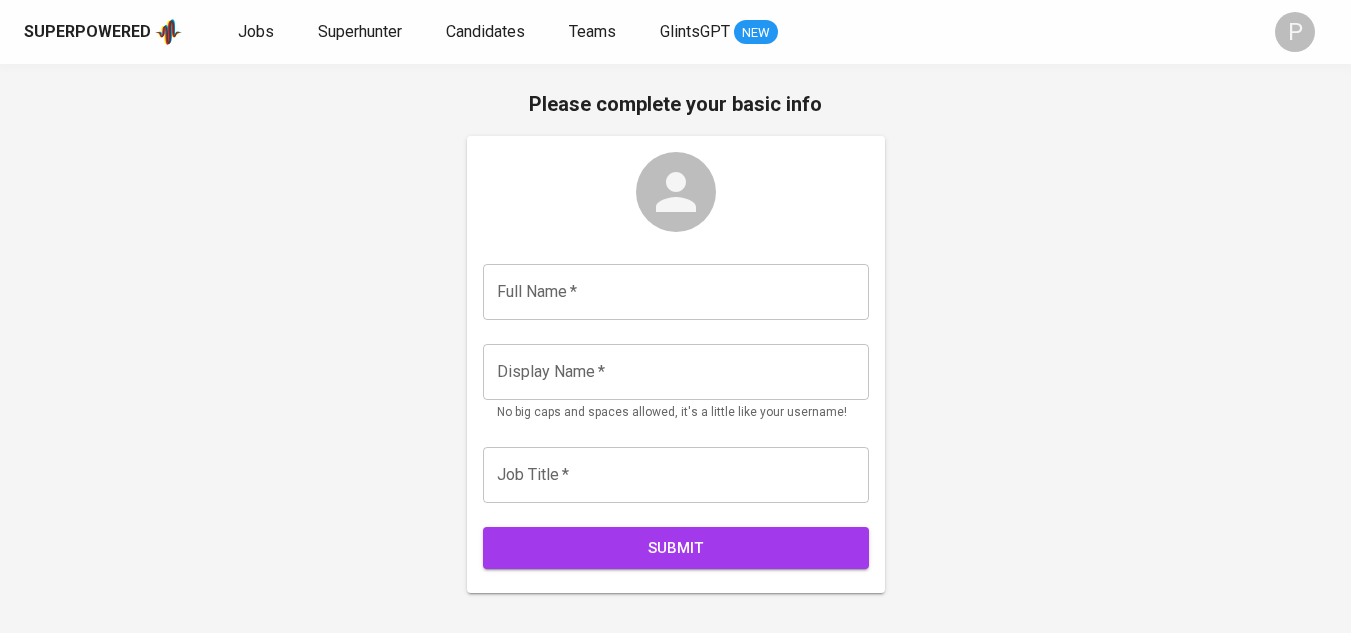 scroll, scrollTop: 0, scrollLeft: 0, axis: both 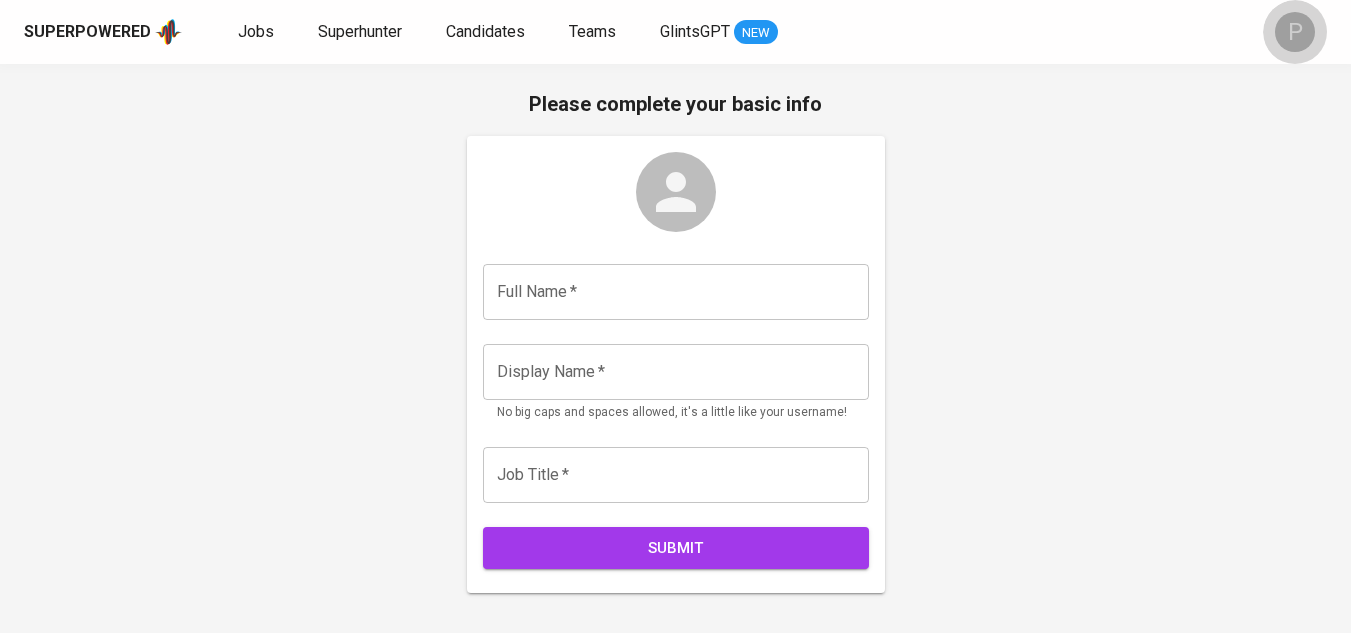 click on "P" at bounding box center [1295, 32] 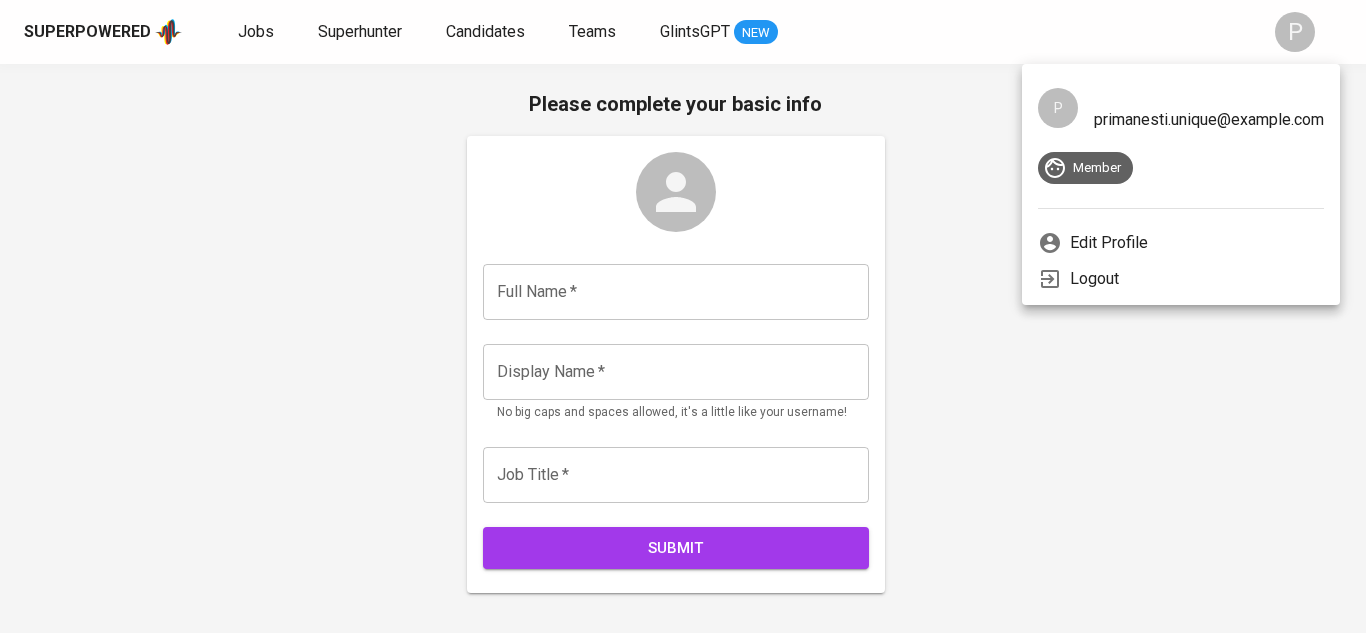 click at bounding box center [683, 316] 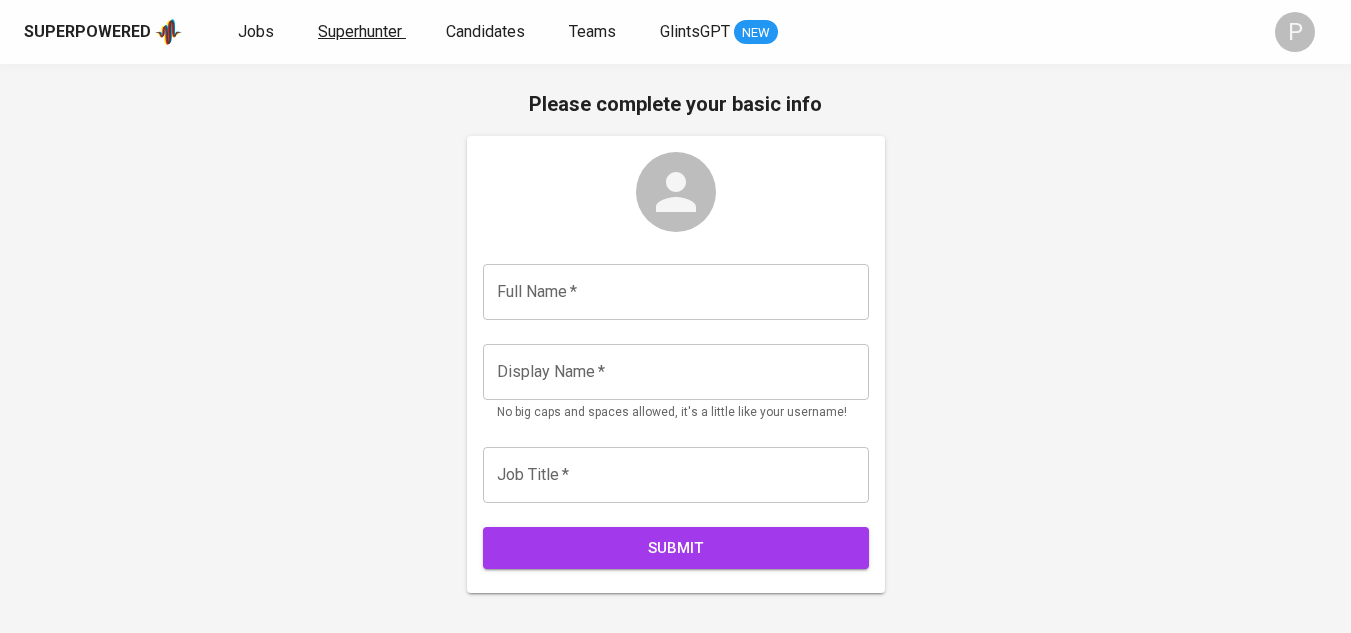 click on "Superhunter" at bounding box center [360, 31] 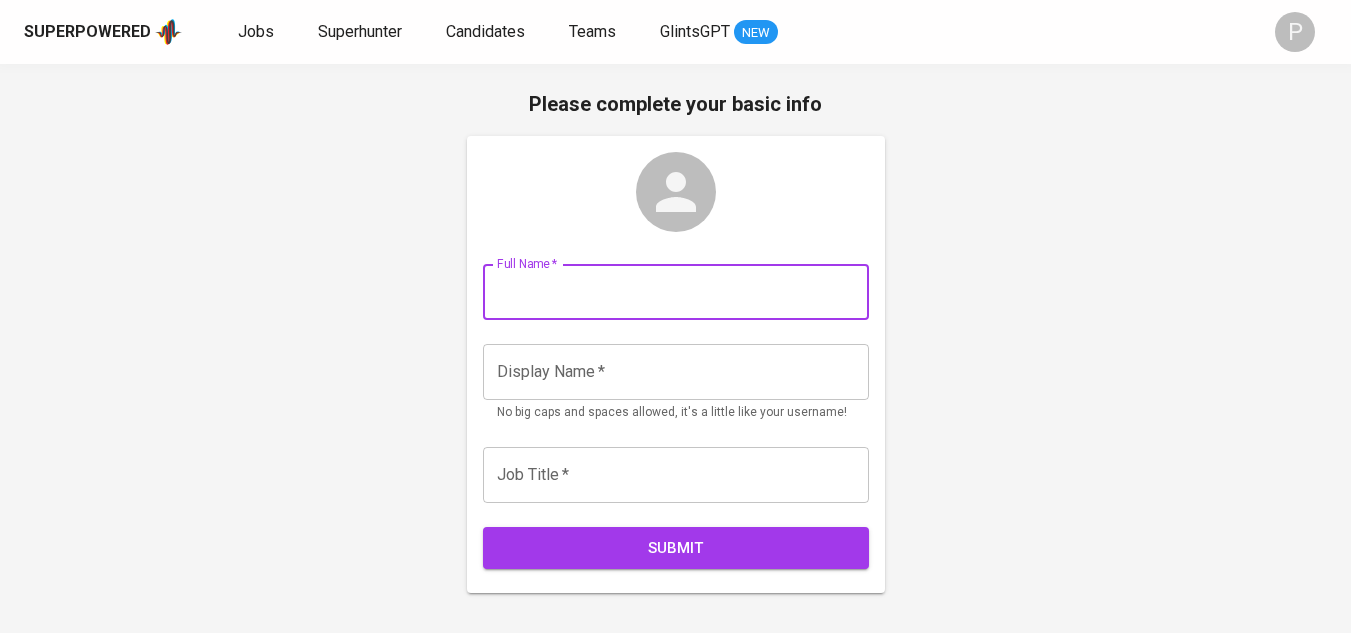 click at bounding box center (676, 292) 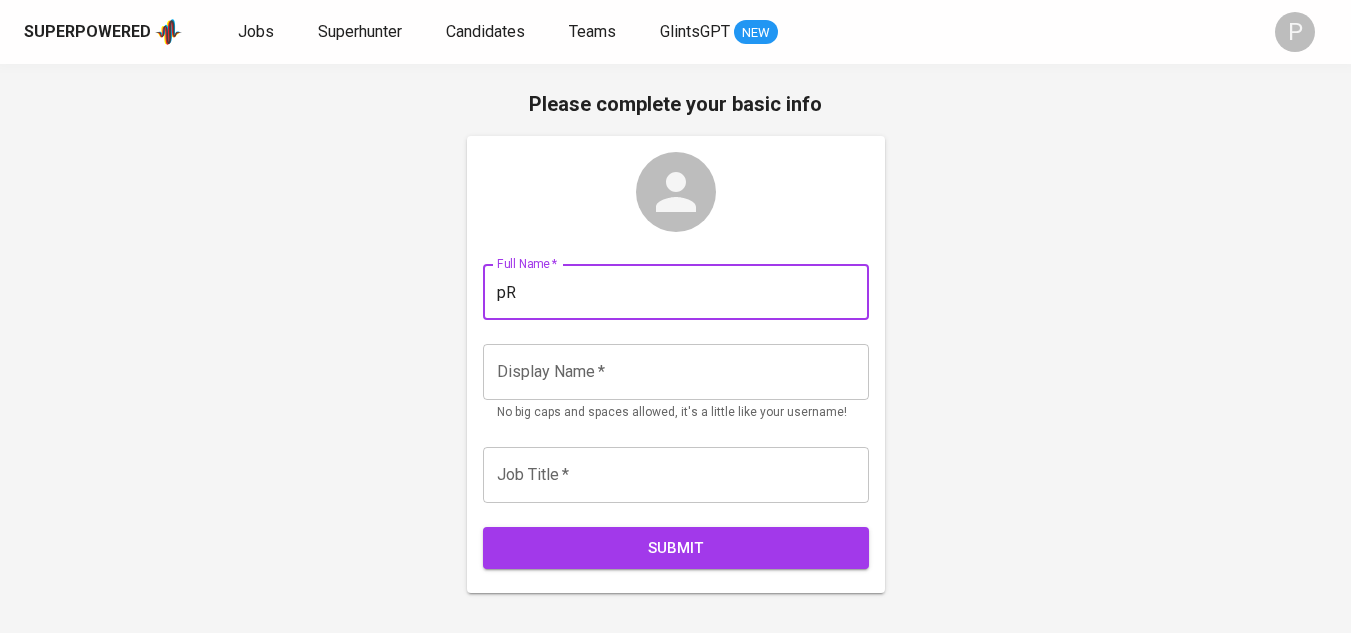 type on "p" 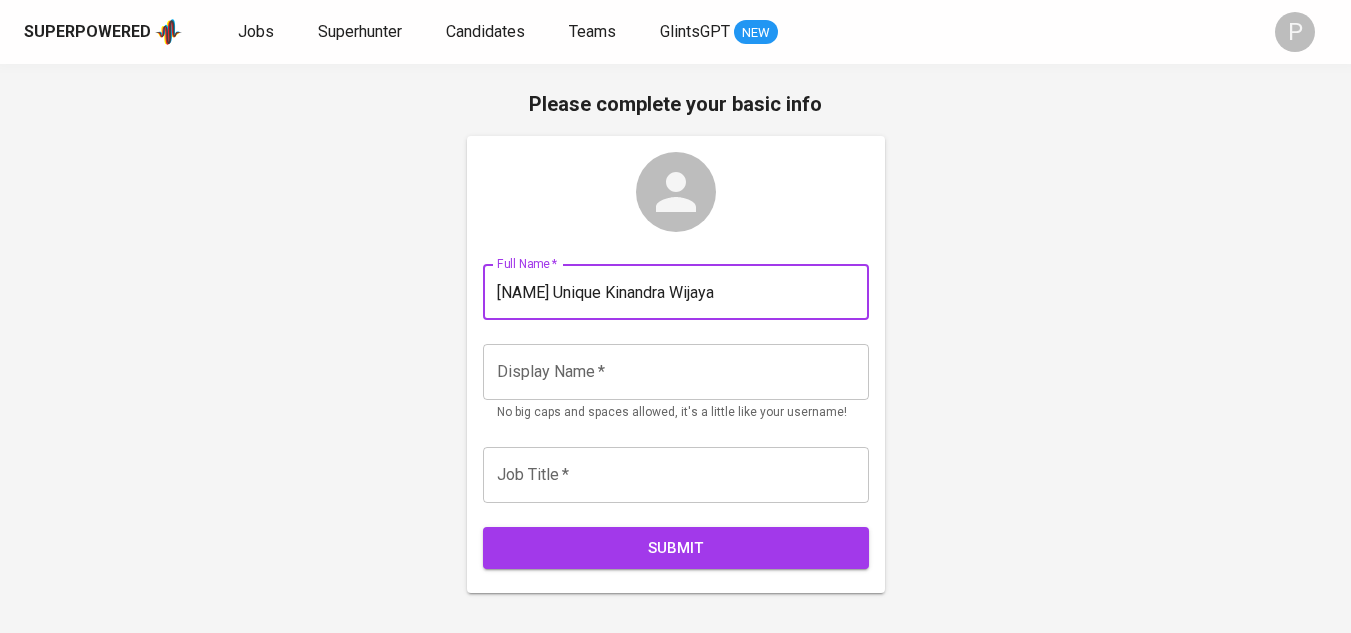 type on "[NAME] Unique Kinandra Wijaya" 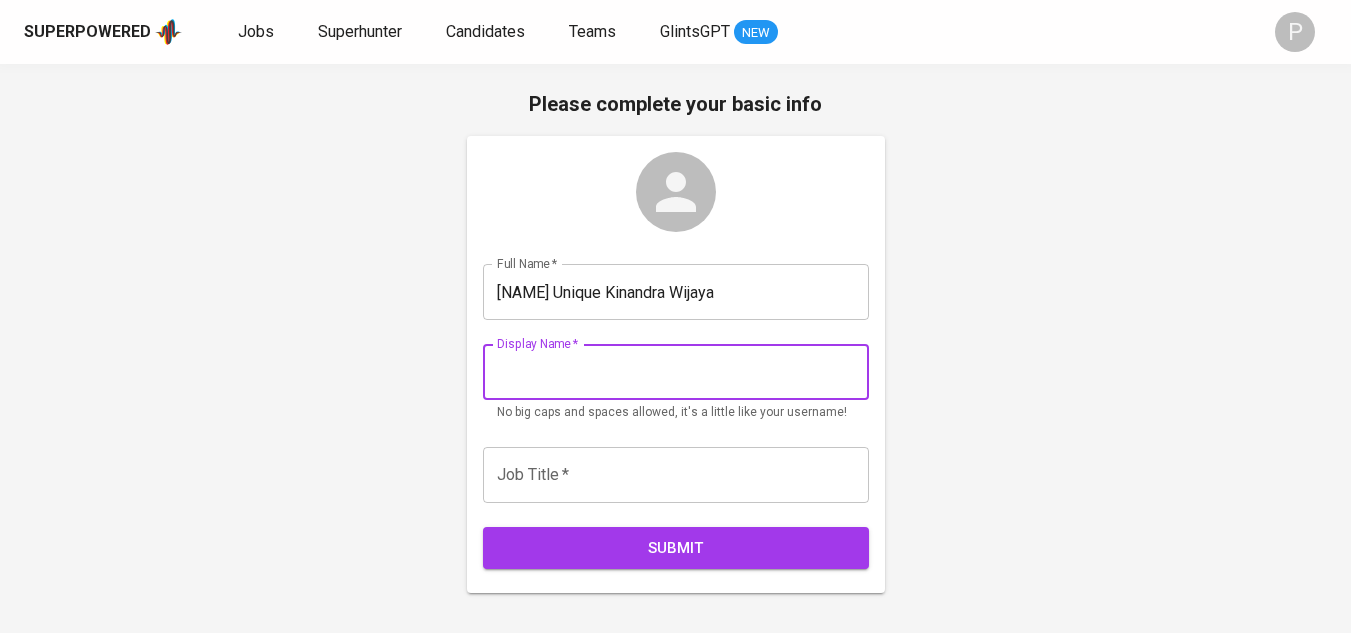 click at bounding box center [676, 372] 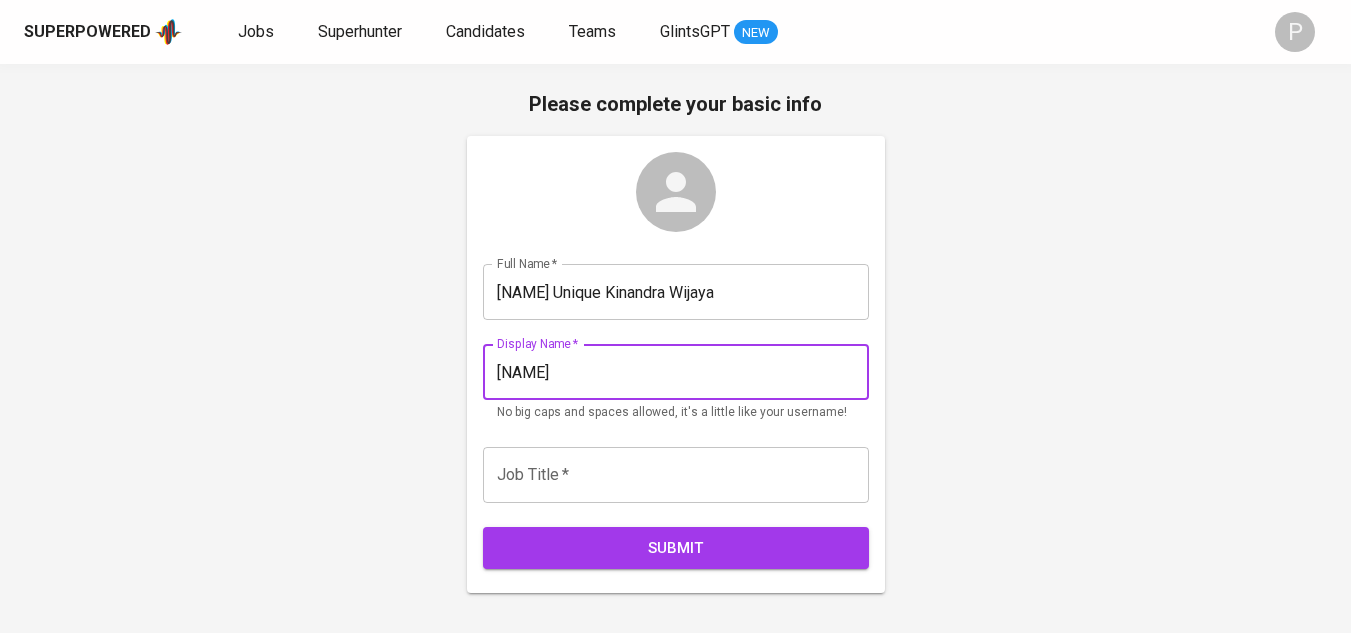 type on "[NAME]" 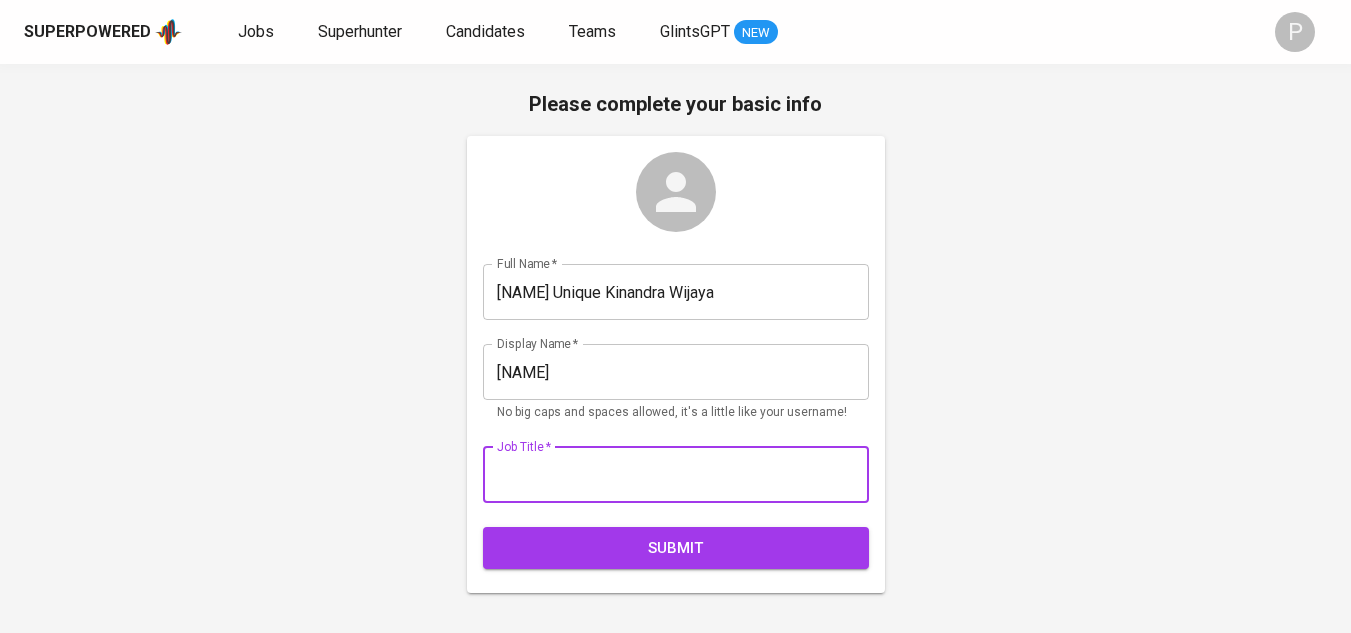 click at bounding box center (676, 475) 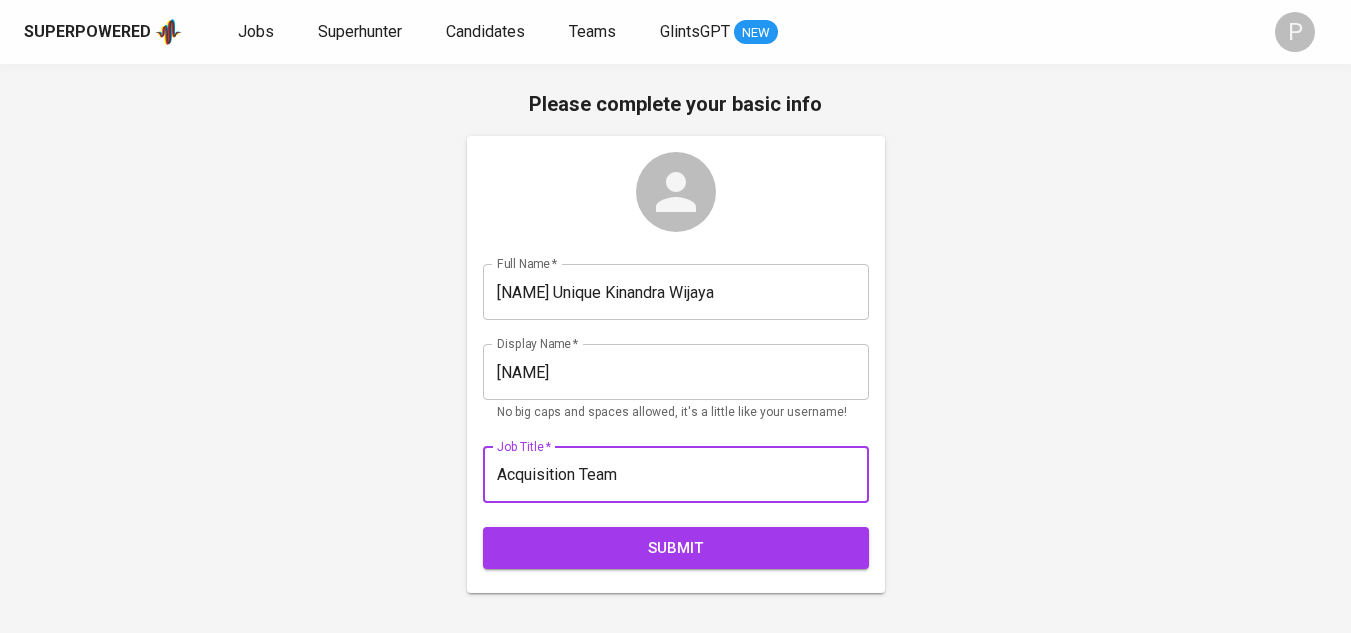 type on "Acquisition Team" 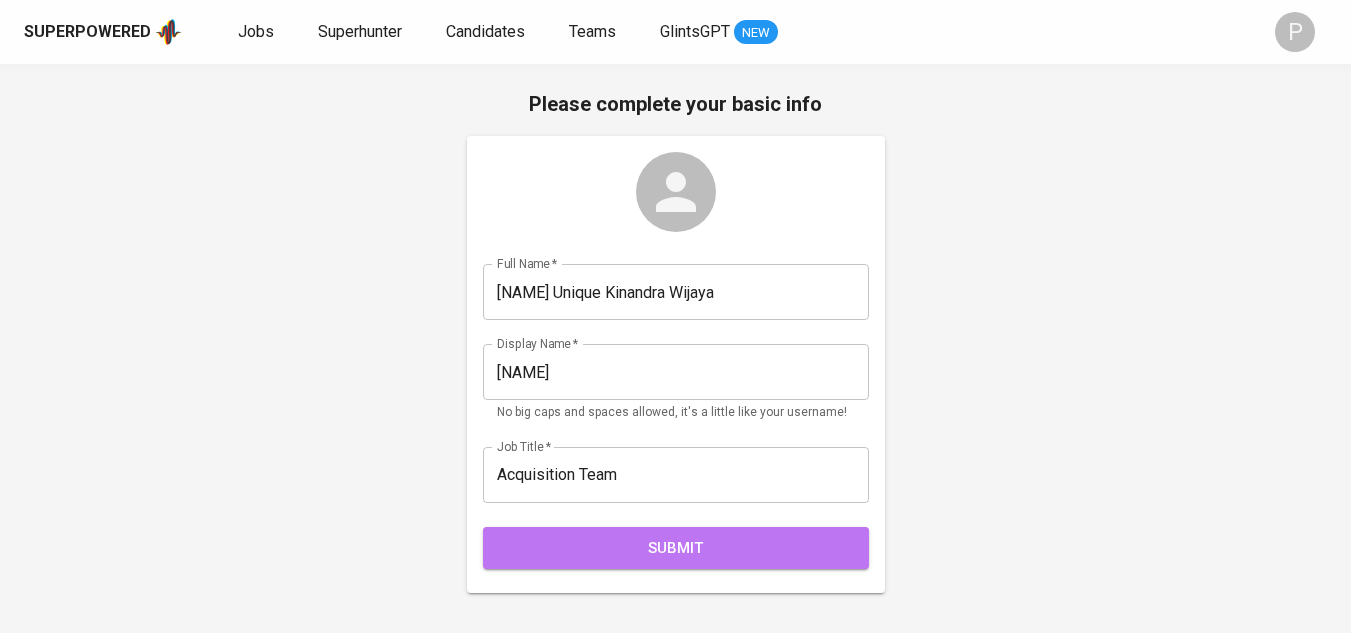 click on "Submit" at bounding box center [676, 548] 